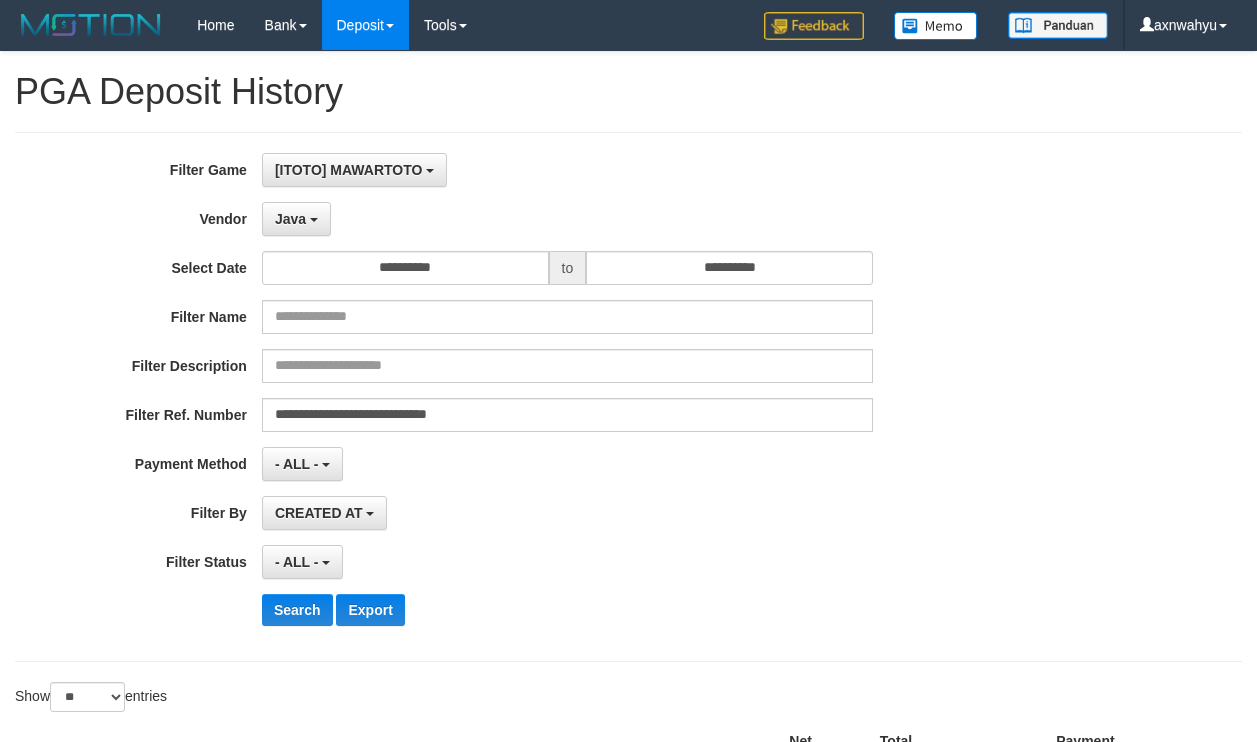 select on "**********" 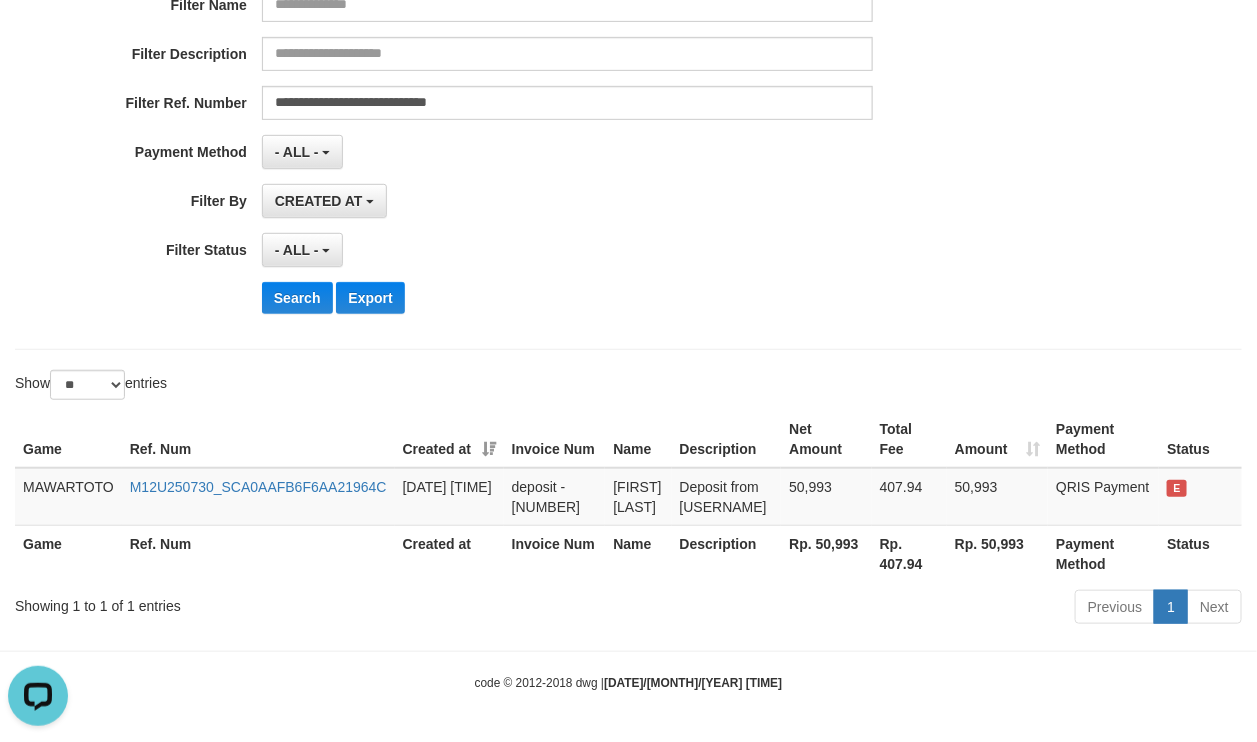 scroll, scrollTop: 0, scrollLeft: 0, axis: both 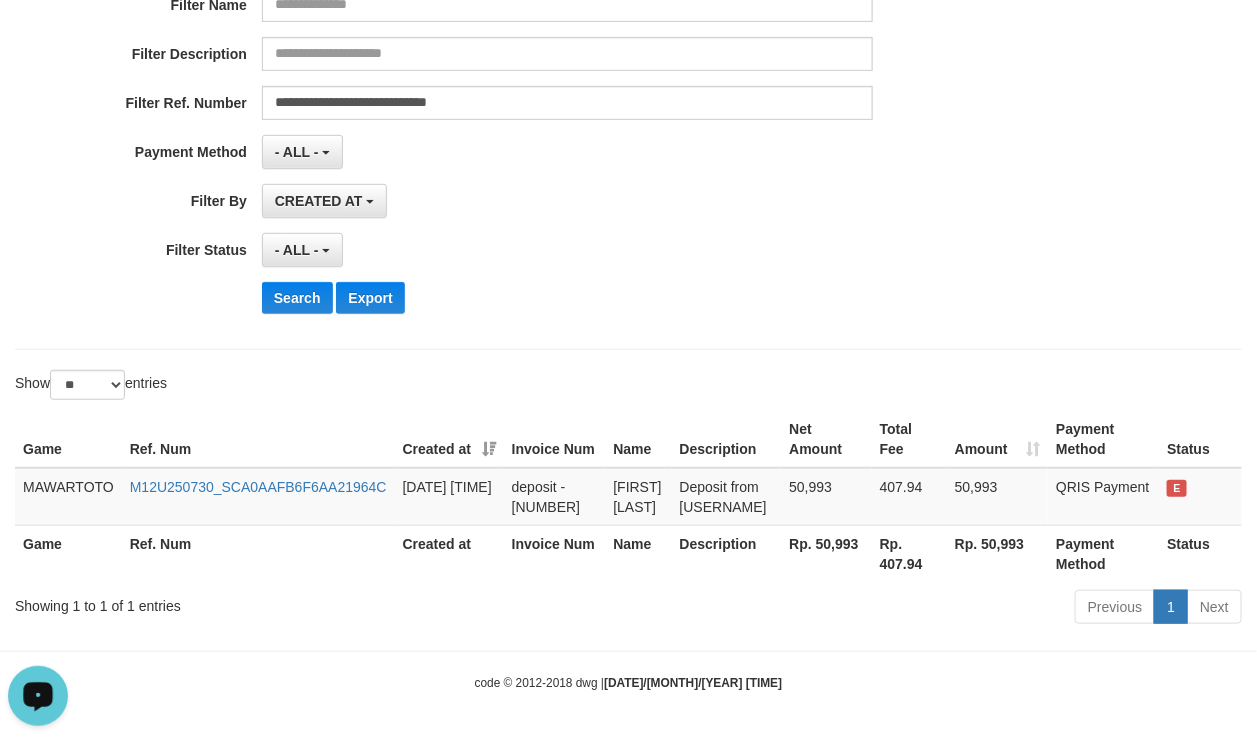 click on "**********" at bounding box center [524, 85] 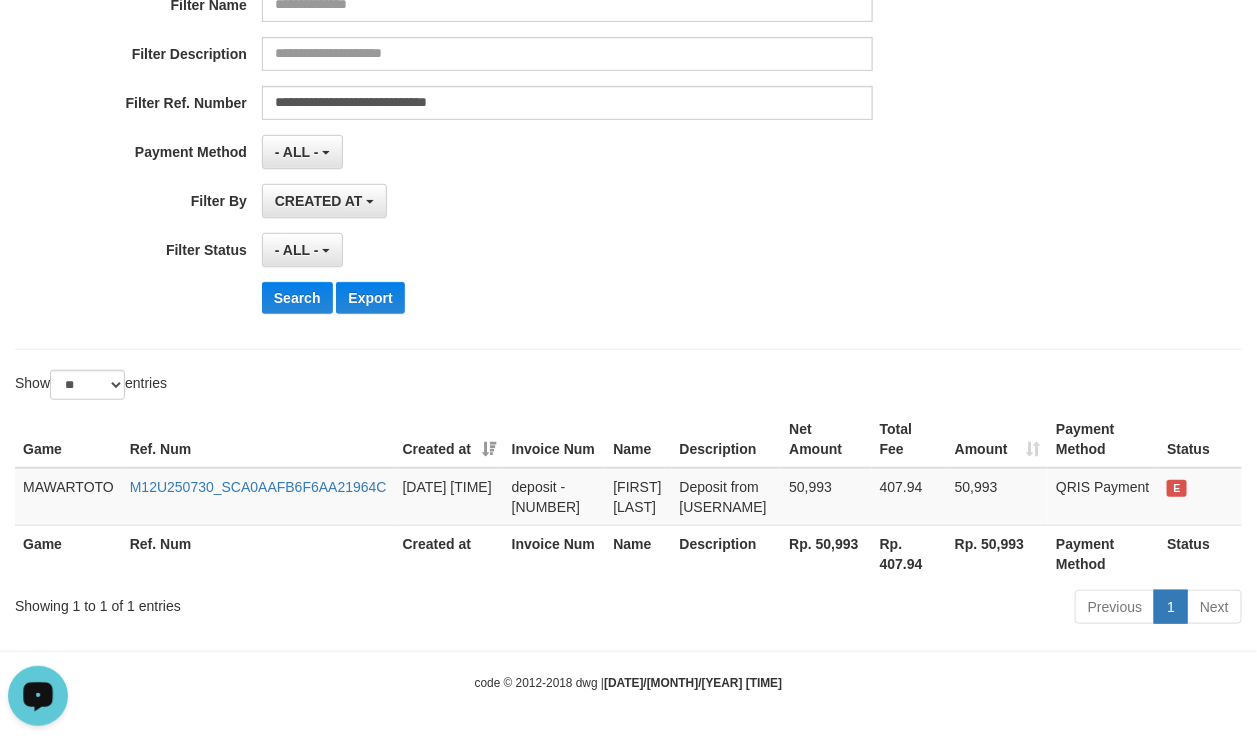 click on "Toggle navigation
Home
Bank
Account List
Load
By Website
Group
[ITOTO]													MAWARTOTO
Mutasi Bank
Search
Sync
Note Mutasi
Deposit
DPS Fetch
DPS List
History
PGA History
Note DPS" at bounding box center [628, 215] 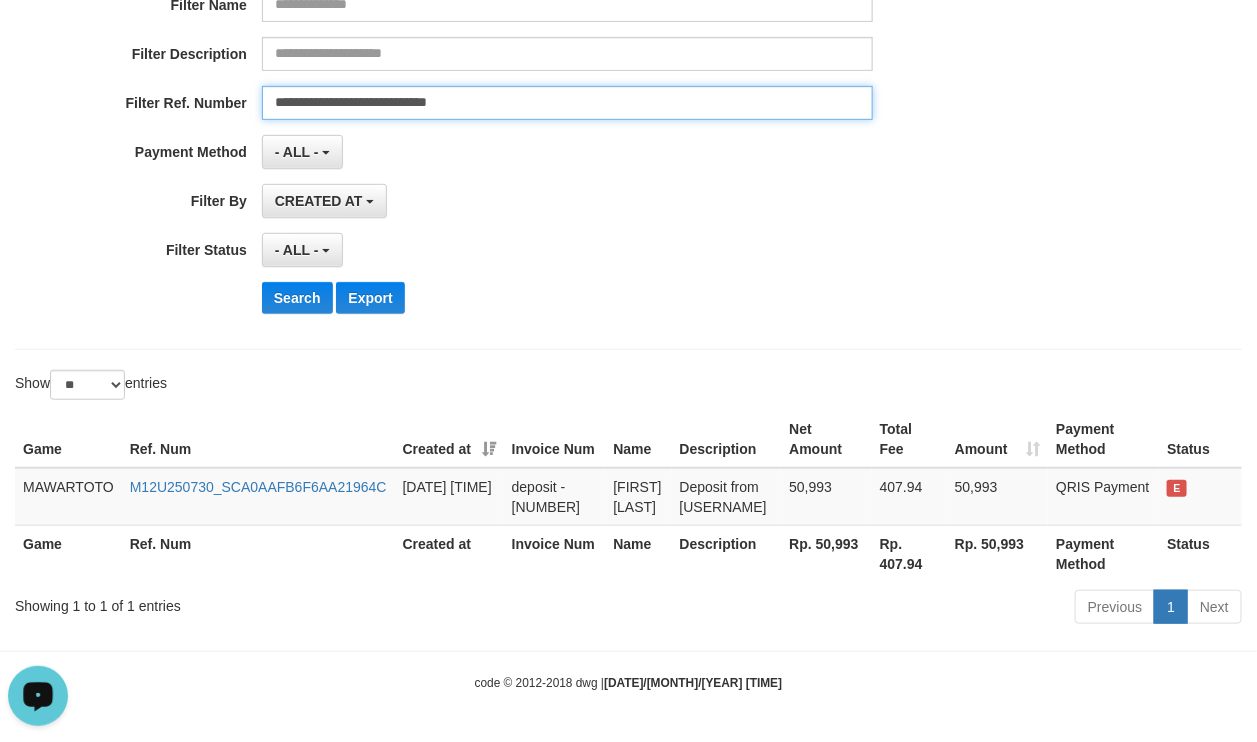 click on "**********" at bounding box center (567, 103) 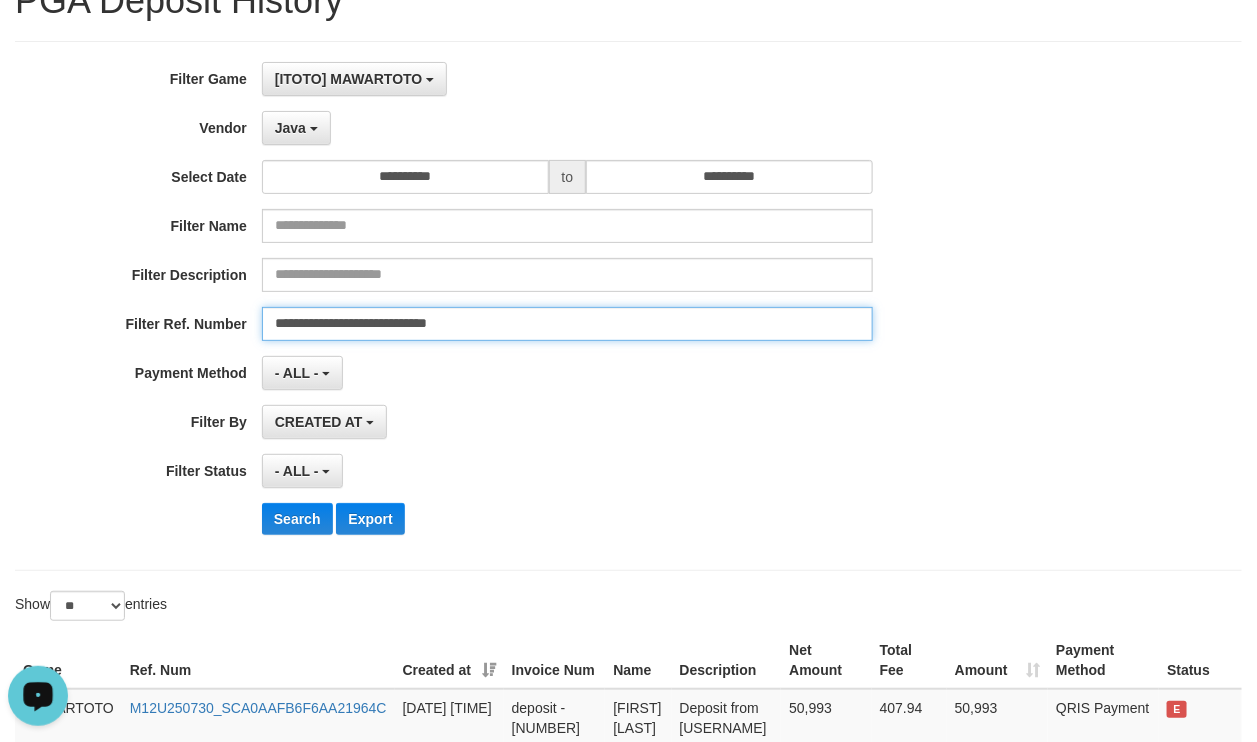 scroll, scrollTop: 0, scrollLeft: 0, axis: both 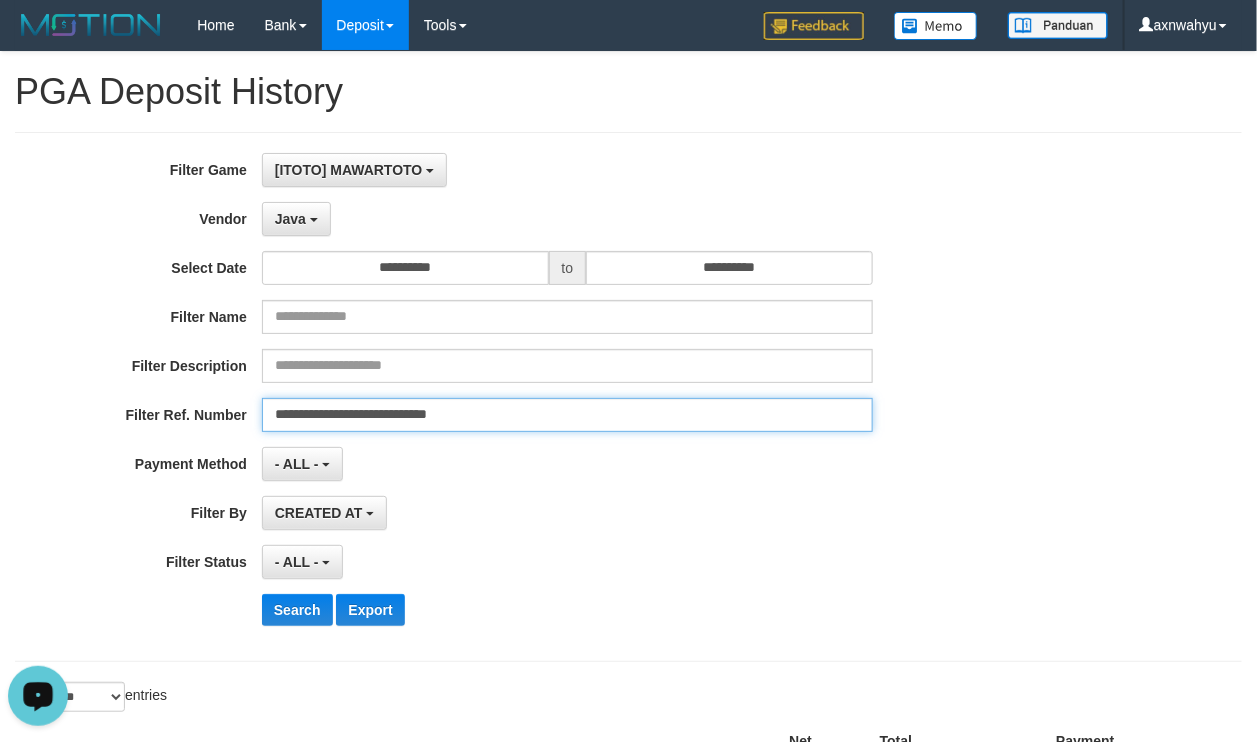 type on "**********" 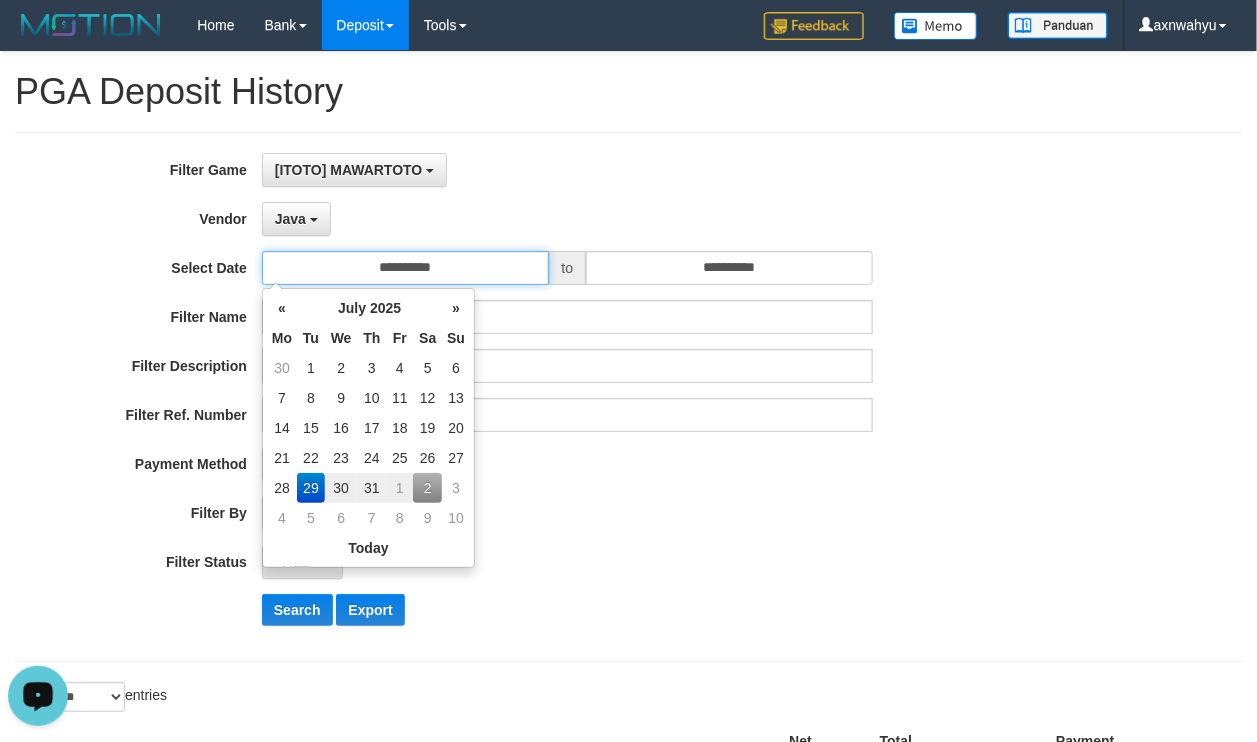 click on "**********" at bounding box center [405, 268] 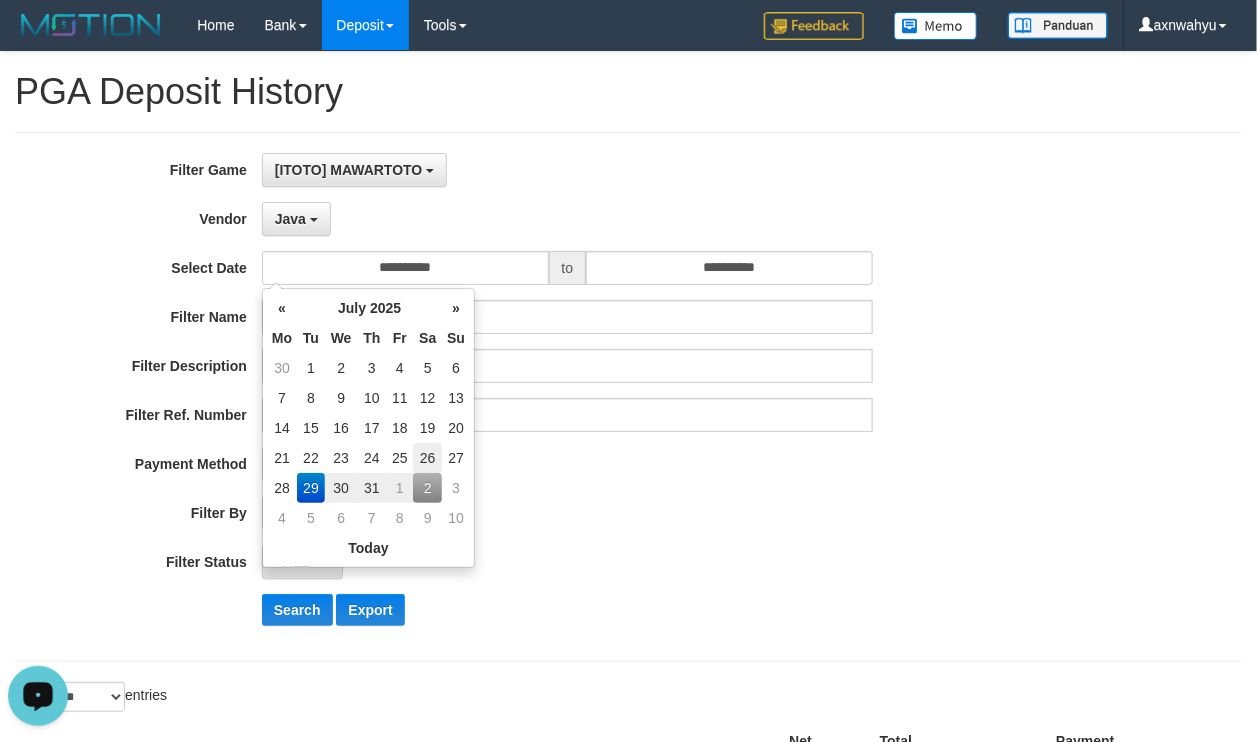 click on "26" at bounding box center [427, 458] 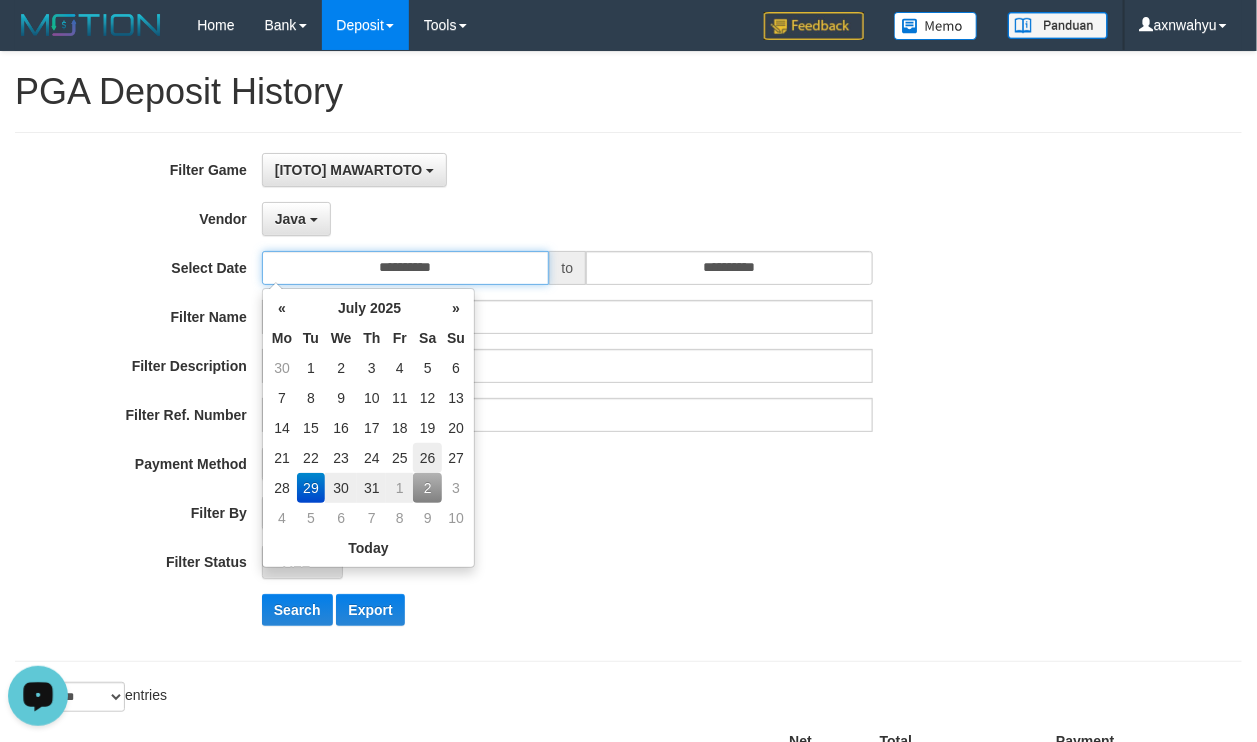 type on "**********" 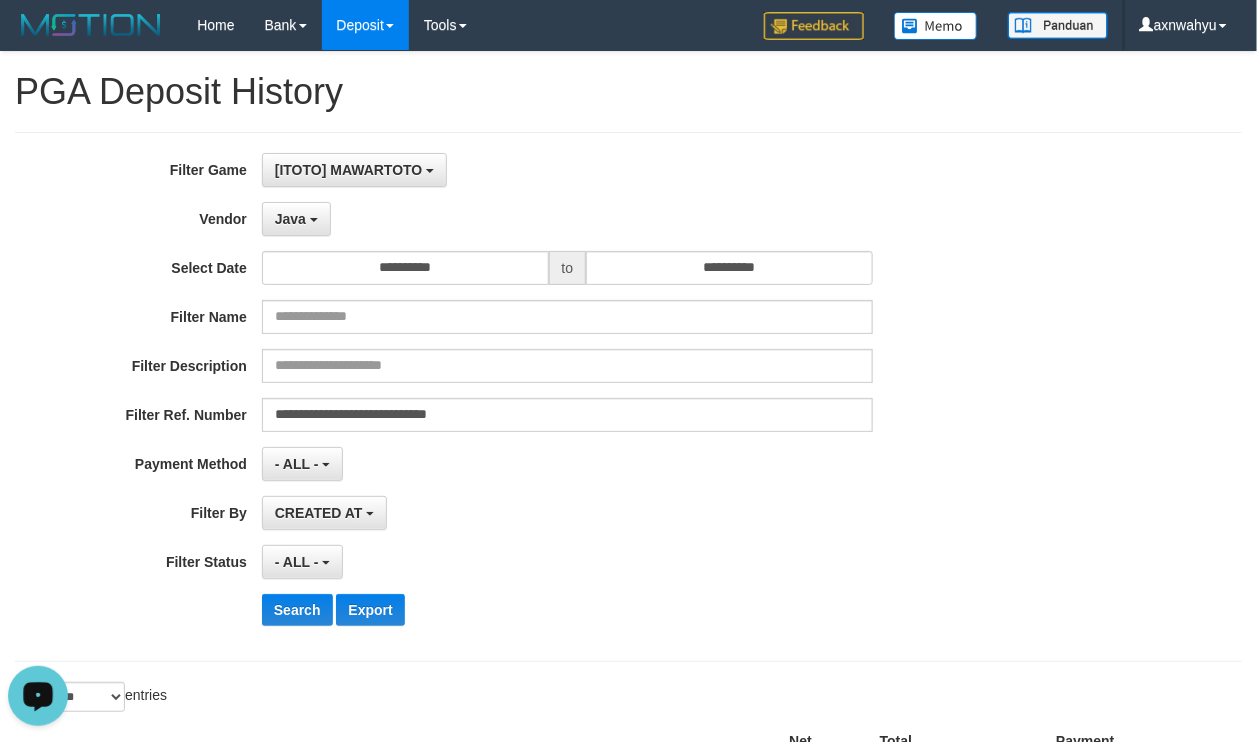 drag, startPoint x: 651, startPoint y: 493, endPoint x: 291, endPoint y: 191, distance: 469.89786 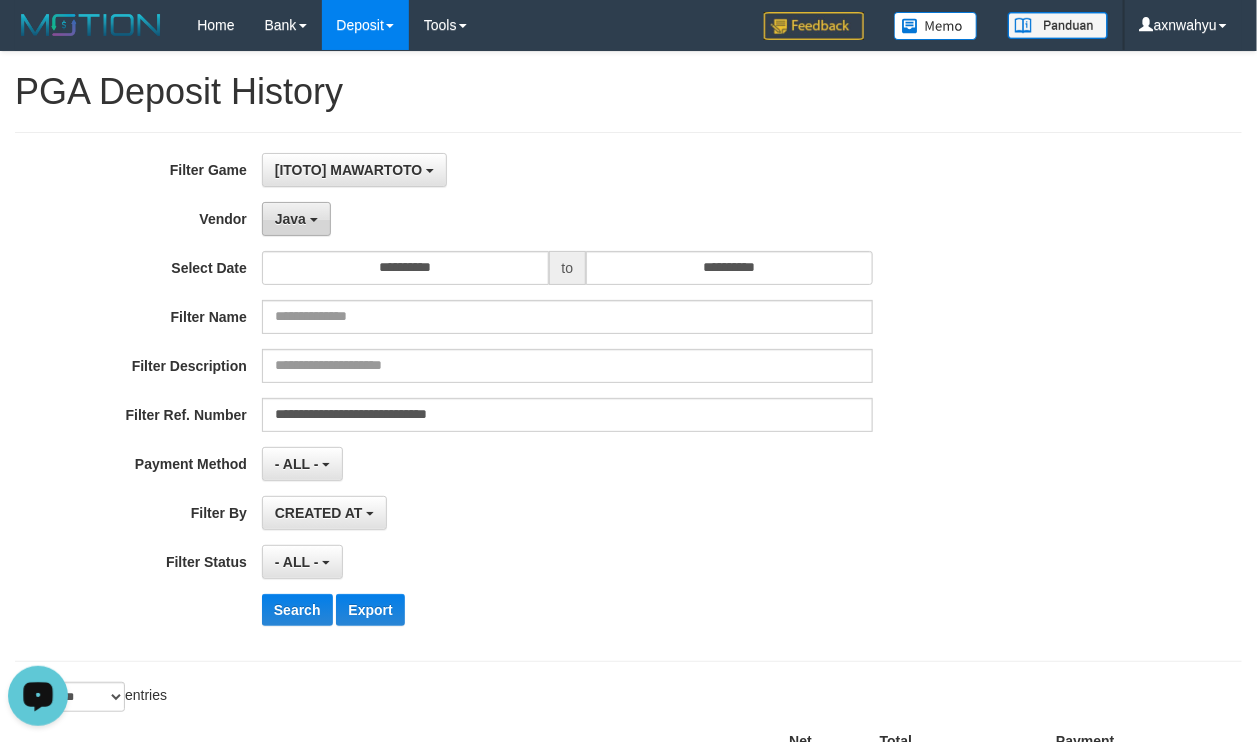 click on "Java" at bounding box center (296, 219) 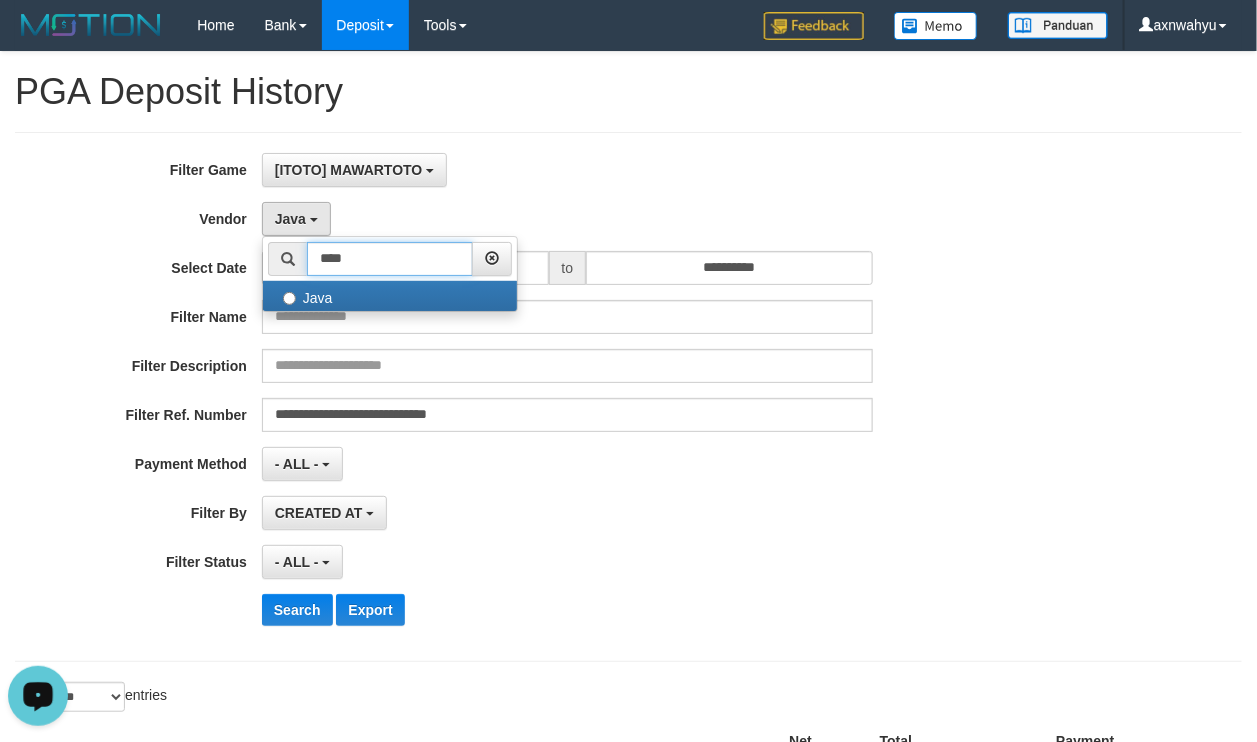 click on "****" at bounding box center (390, 259) 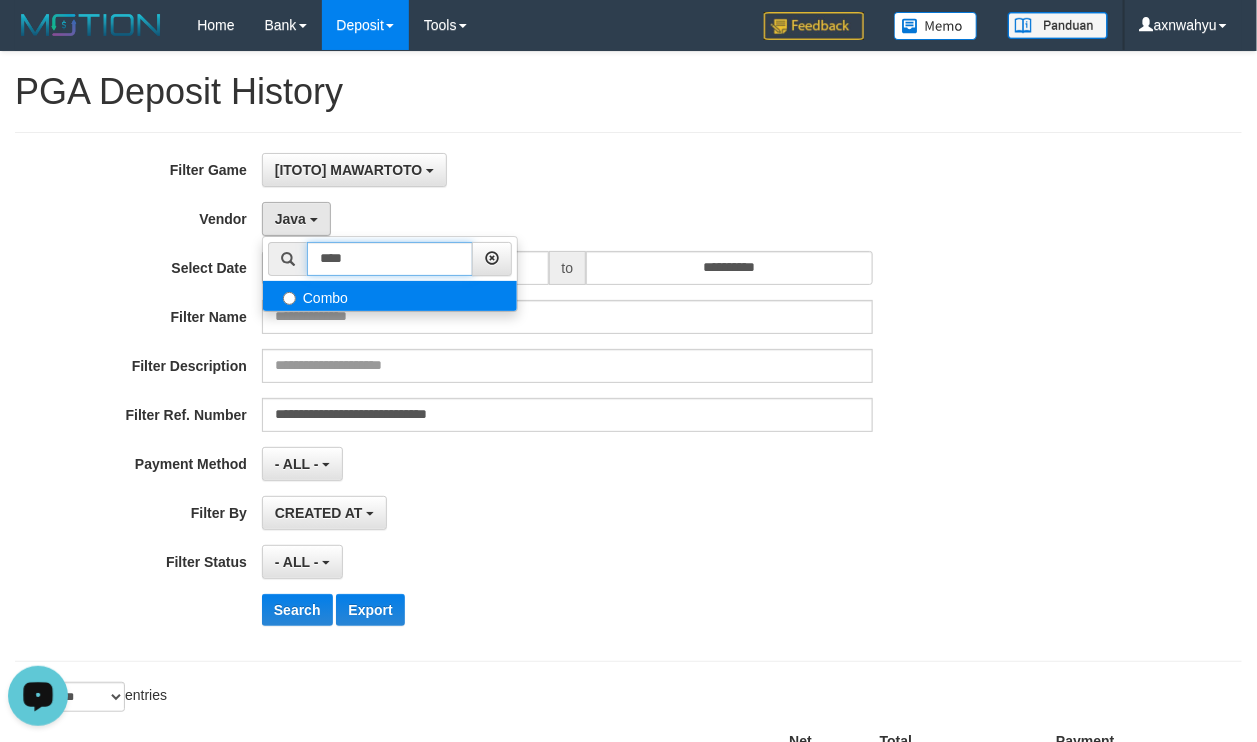 type on "****" 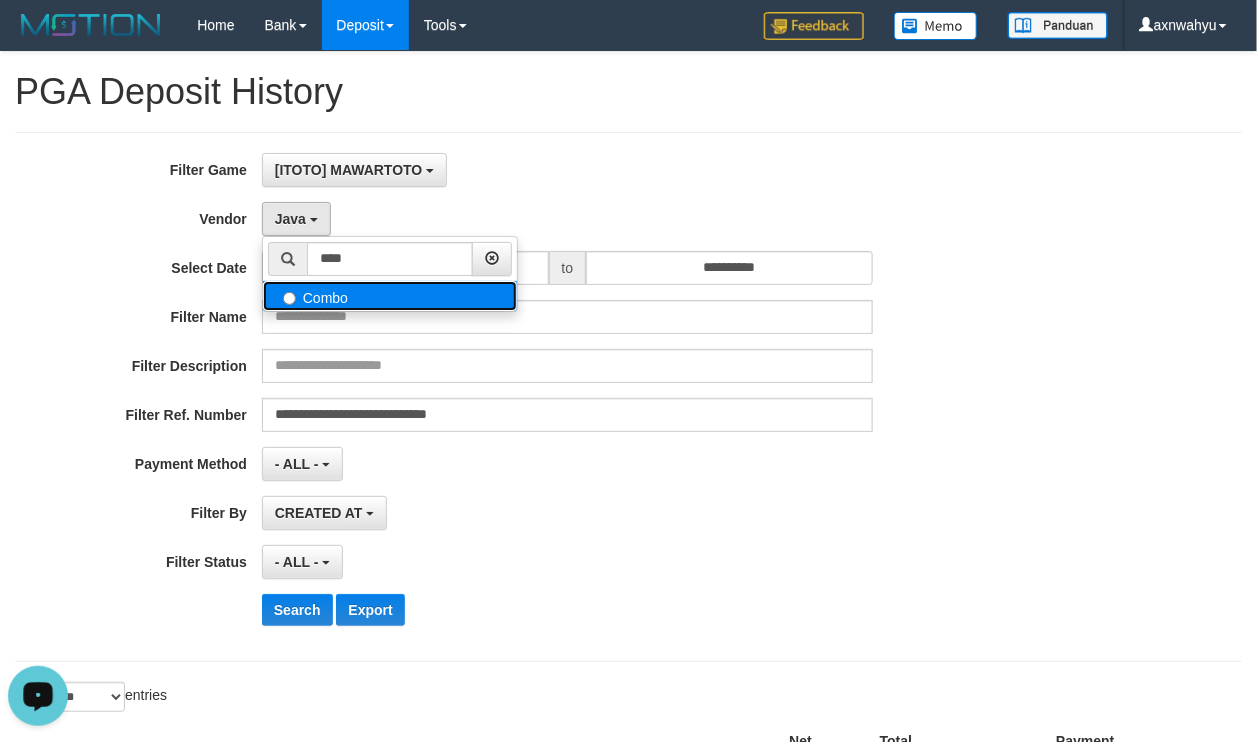 click on "Combo" at bounding box center [390, 296] 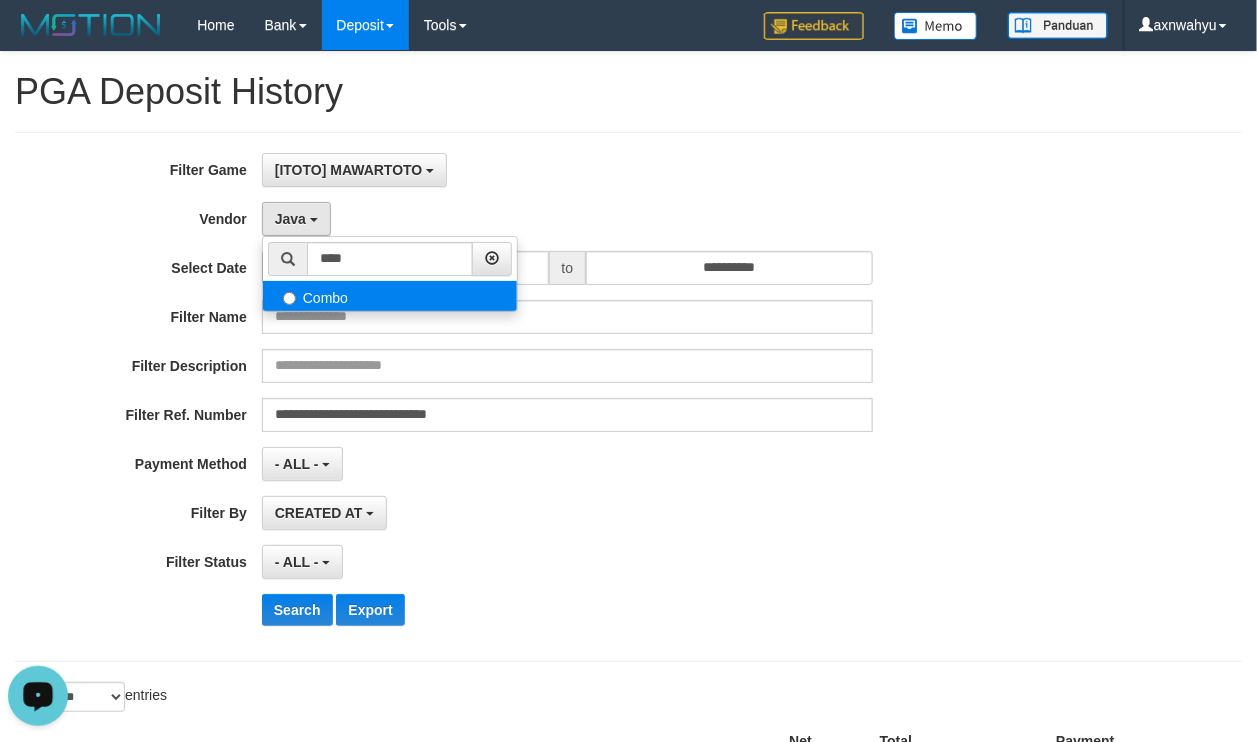 select on "**********" 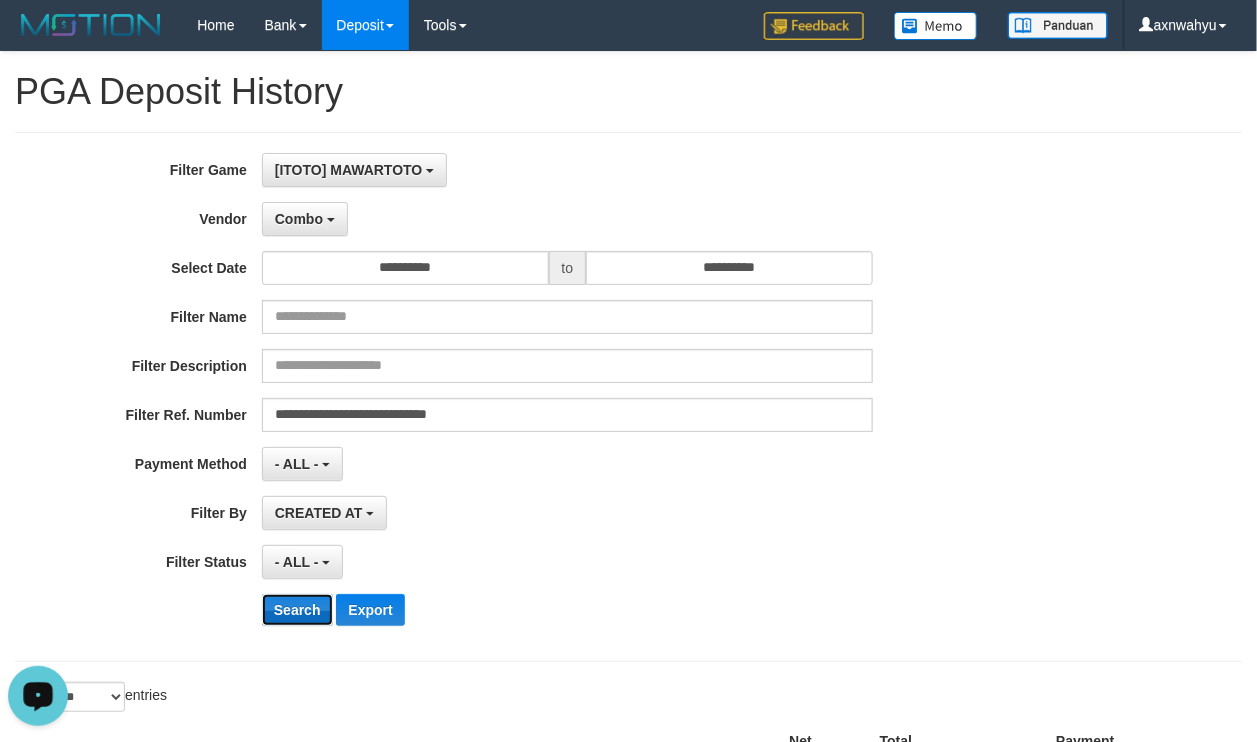 drag, startPoint x: 315, startPoint y: 627, endPoint x: 327, endPoint y: 597, distance: 32.31099 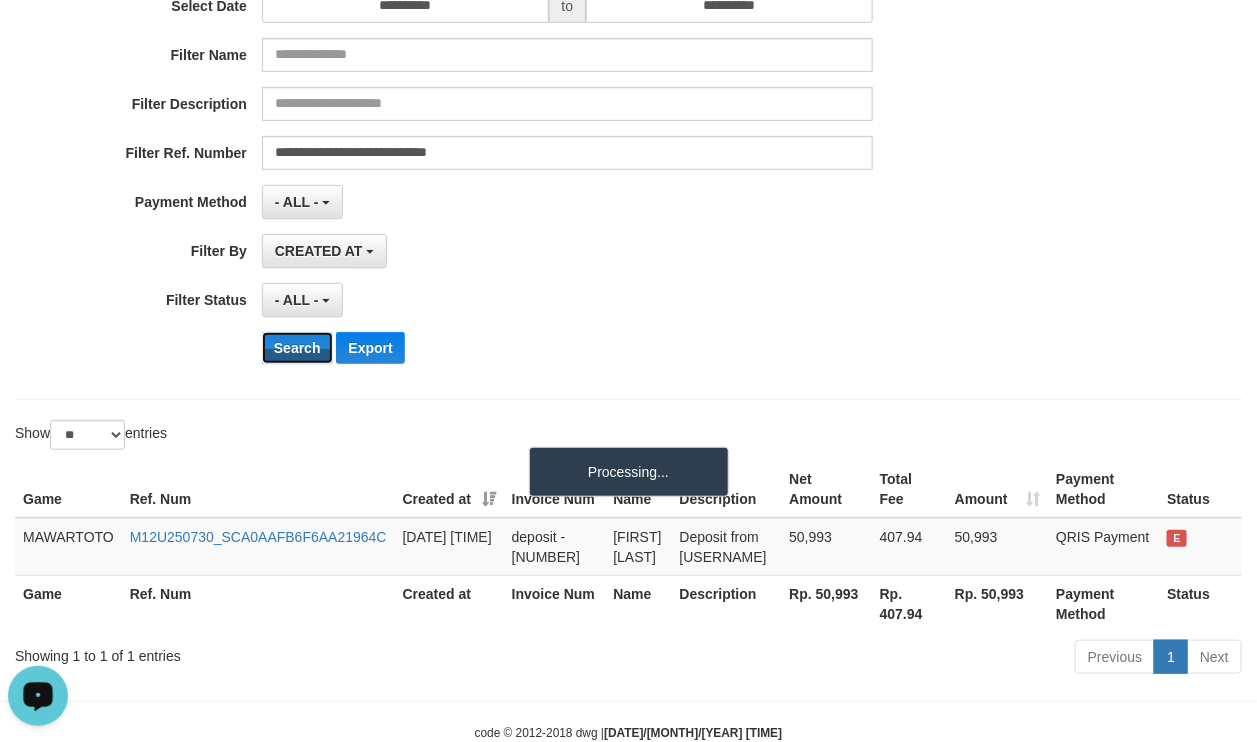 scroll, scrollTop: 315, scrollLeft: 0, axis: vertical 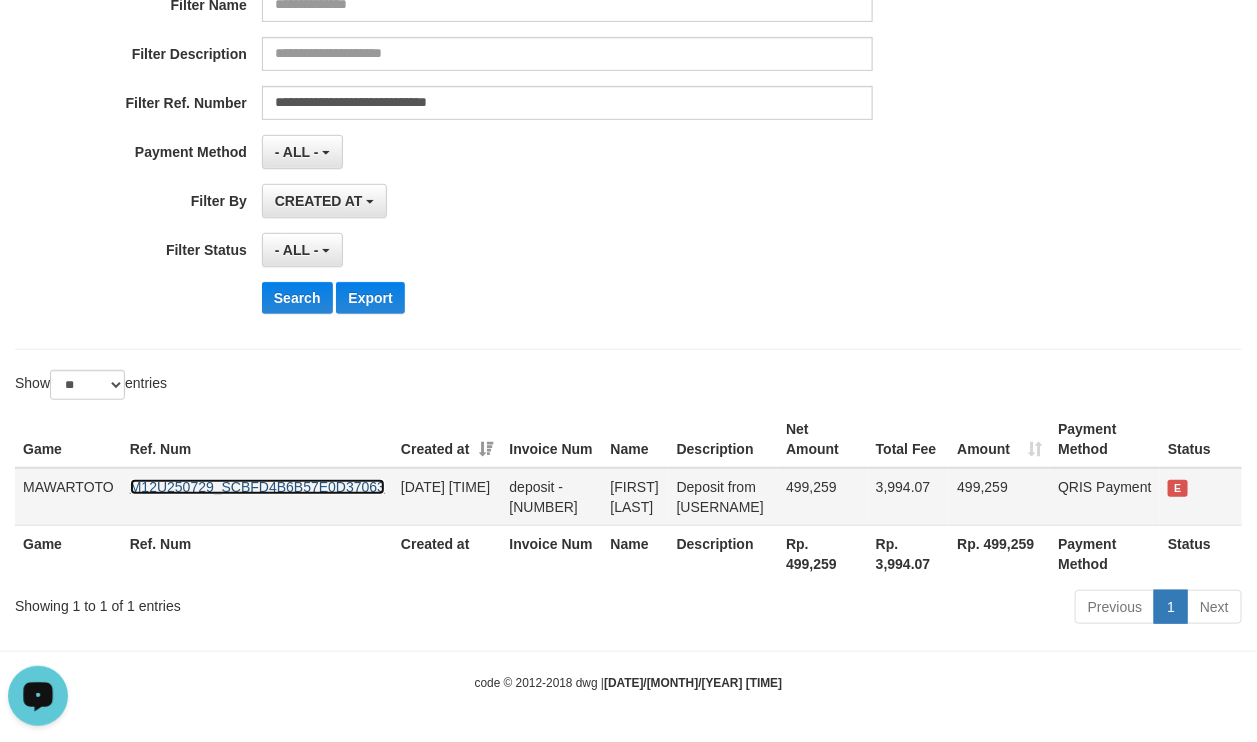 click on "M12U250729_SCBFD4B6B57E0D37063" at bounding box center [257, 487] 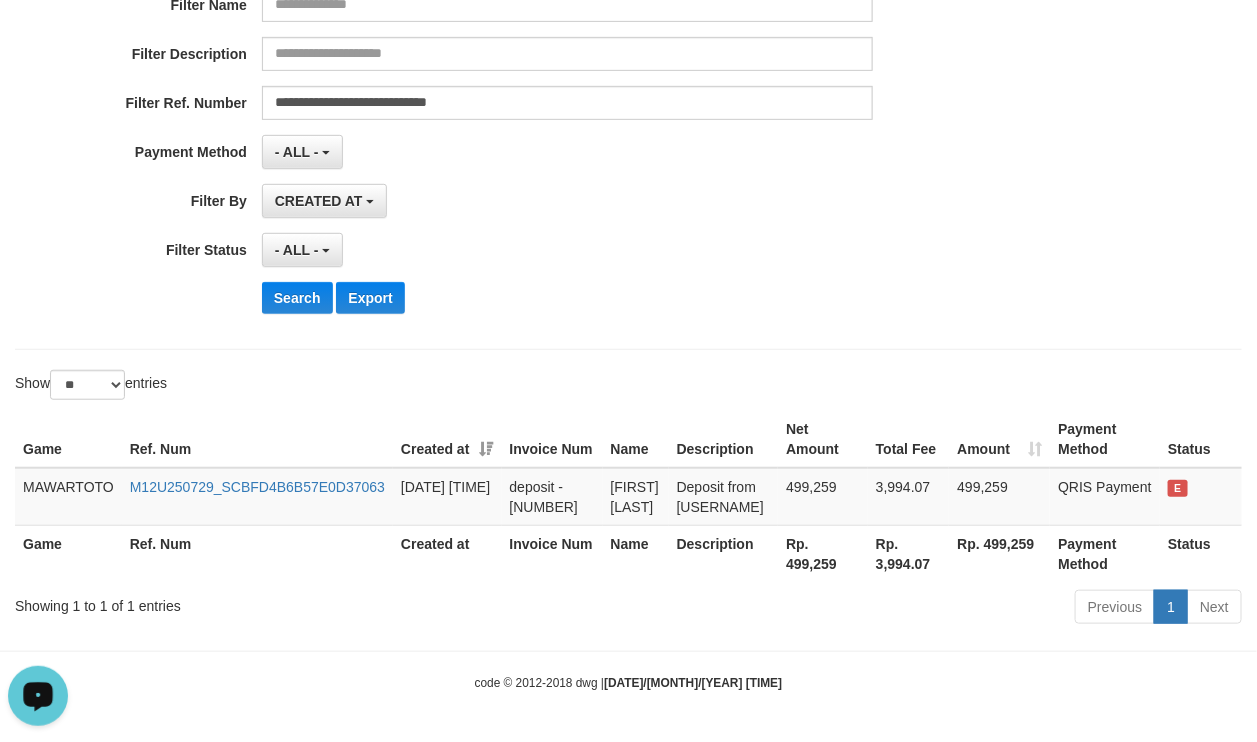 click on "**********" at bounding box center (524, 85) 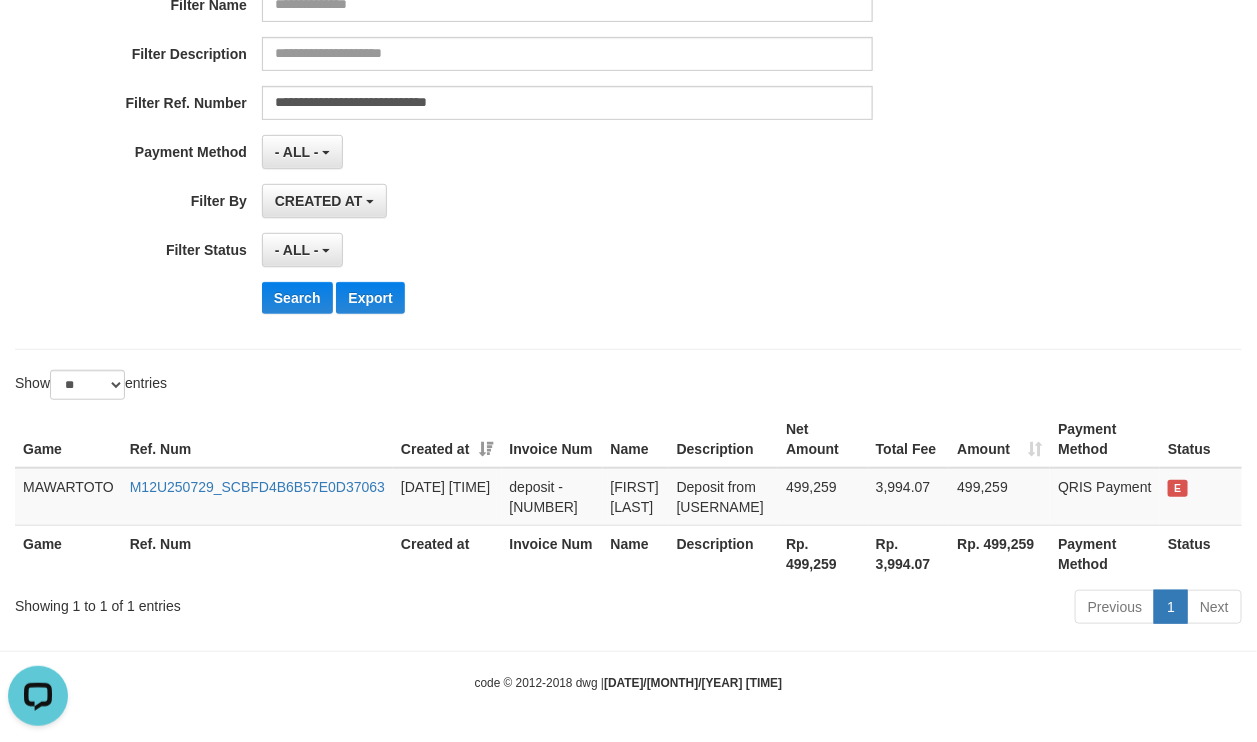 click on "**********" at bounding box center [524, 85] 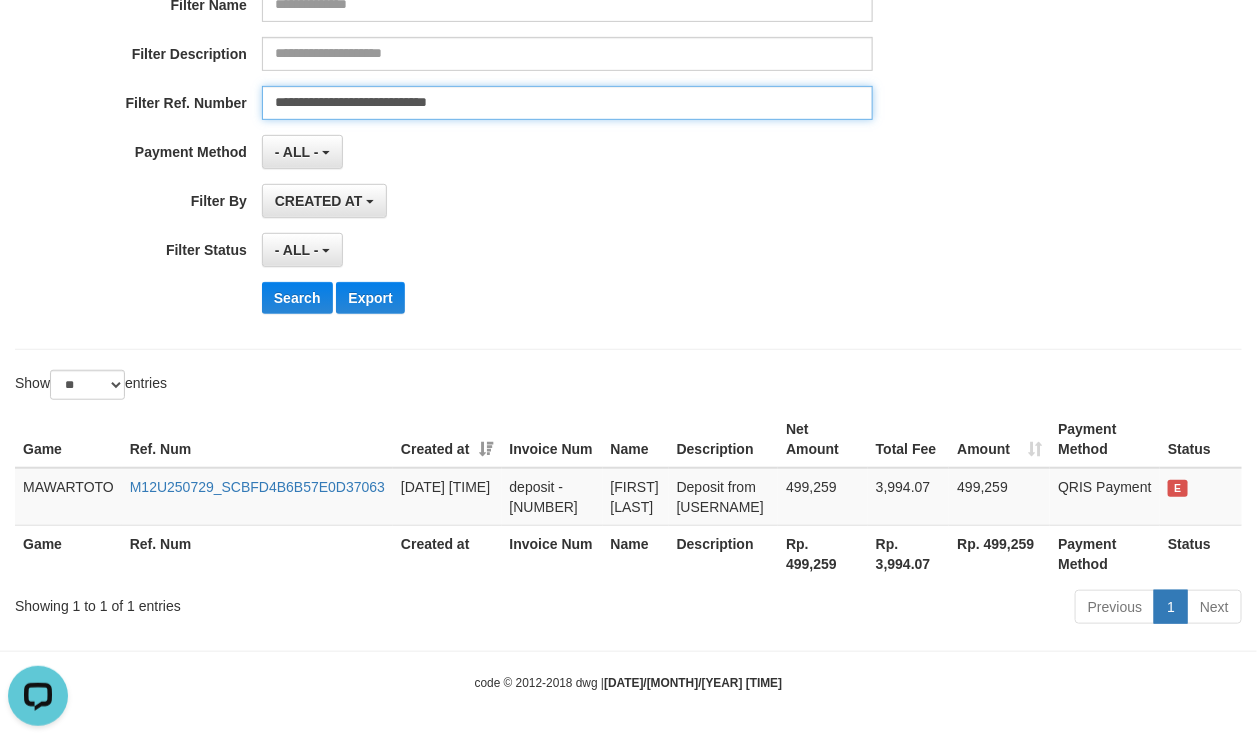 click on "**********" at bounding box center (567, 103) 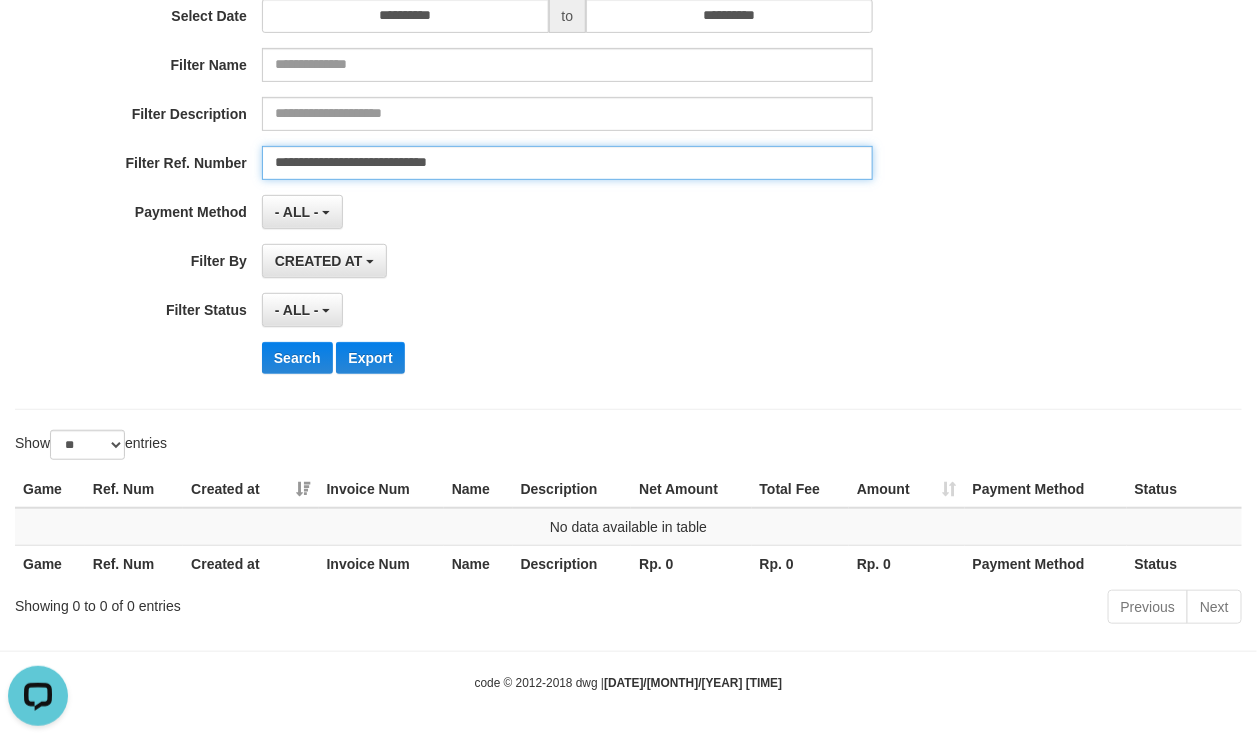 scroll, scrollTop: 0, scrollLeft: 0, axis: both 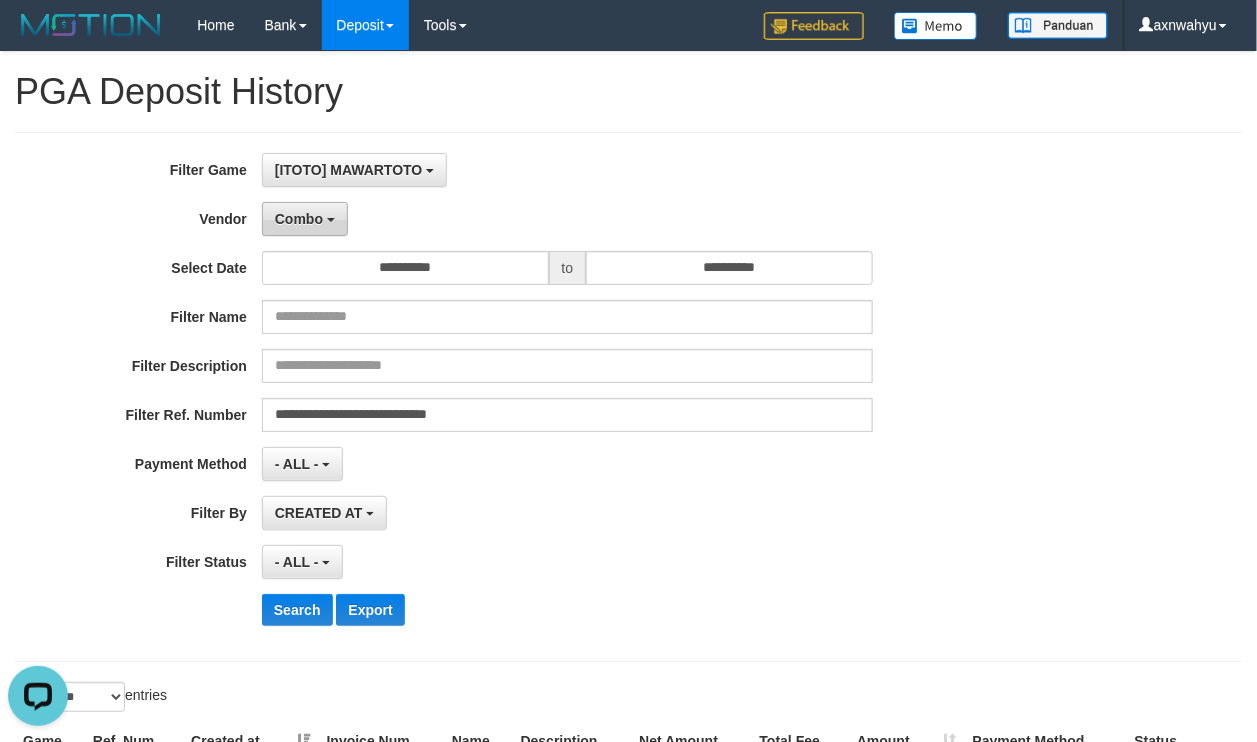 click on "Combo" at bounding box center (299, 219) 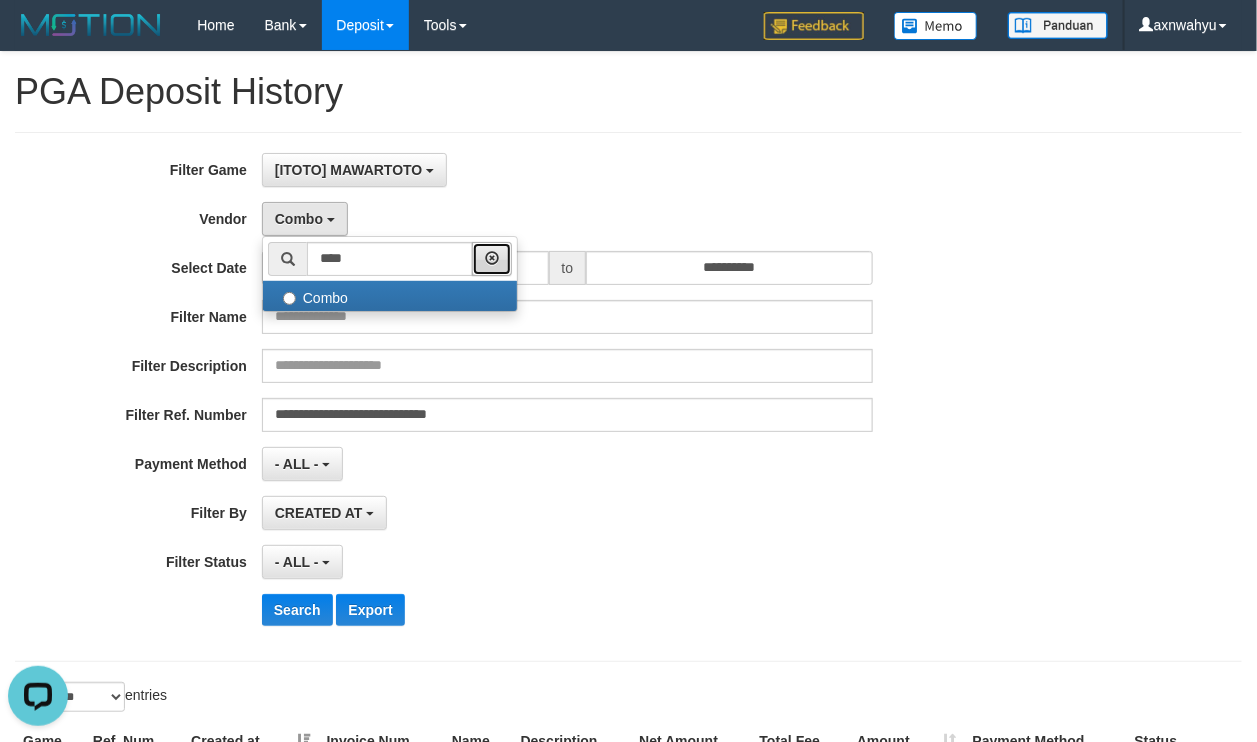 click at bounding box center (492, 259) 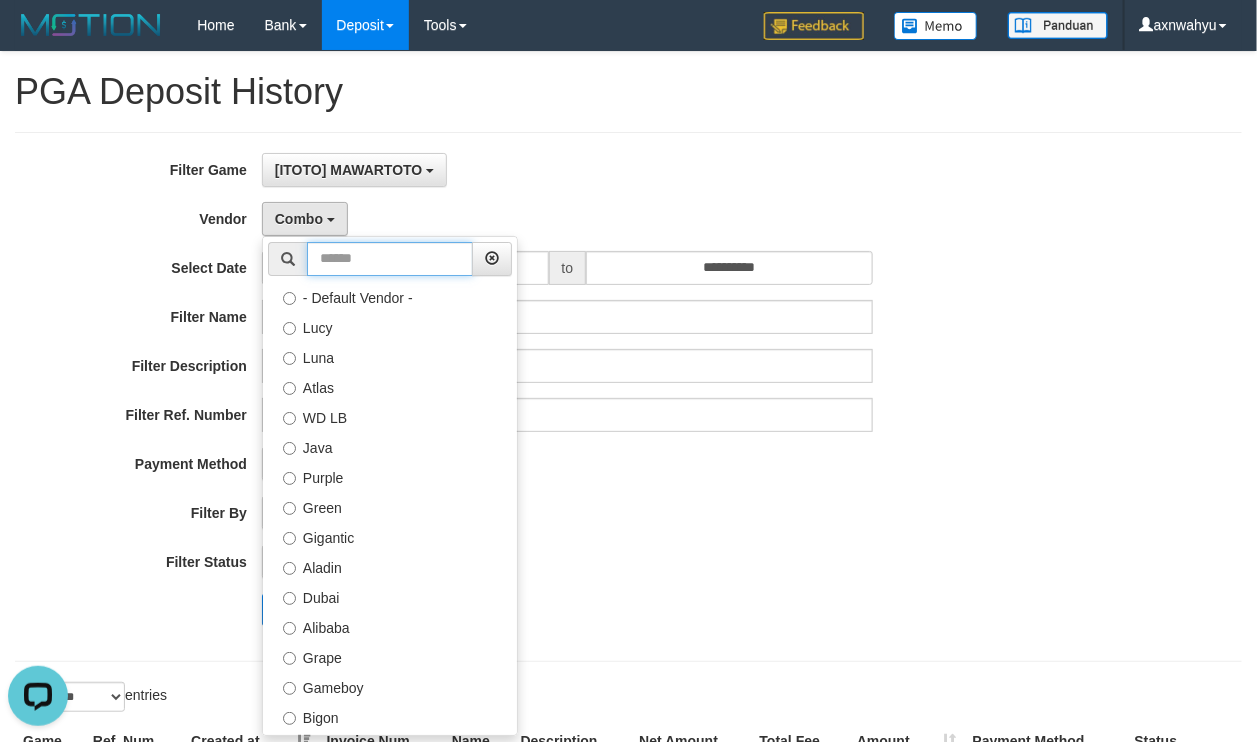 click at bounding box center [390, 259] 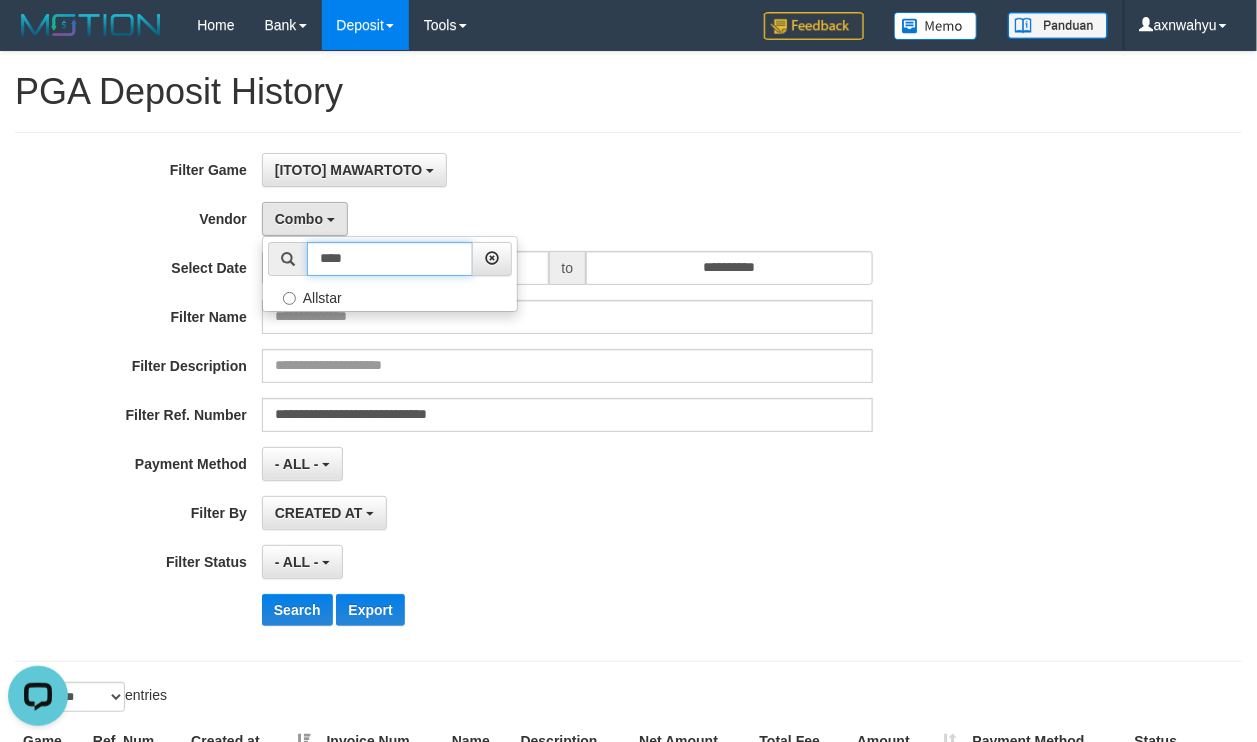 type on "****" 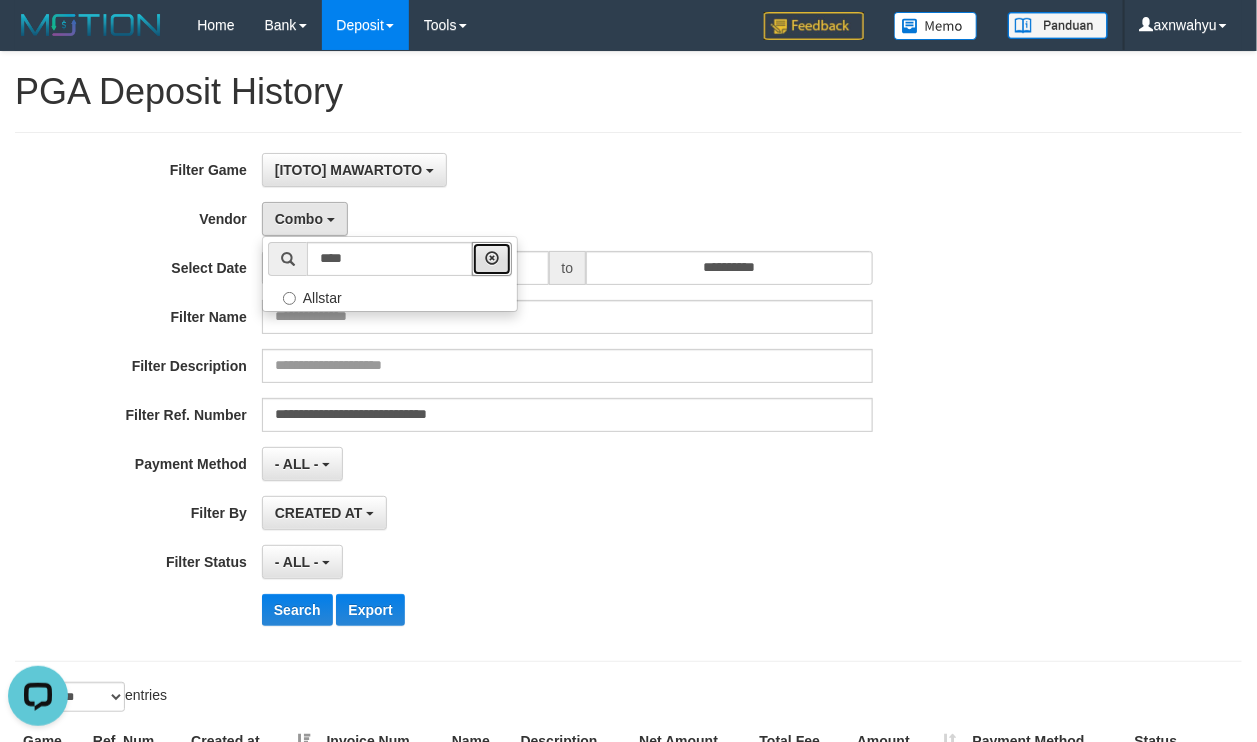 type 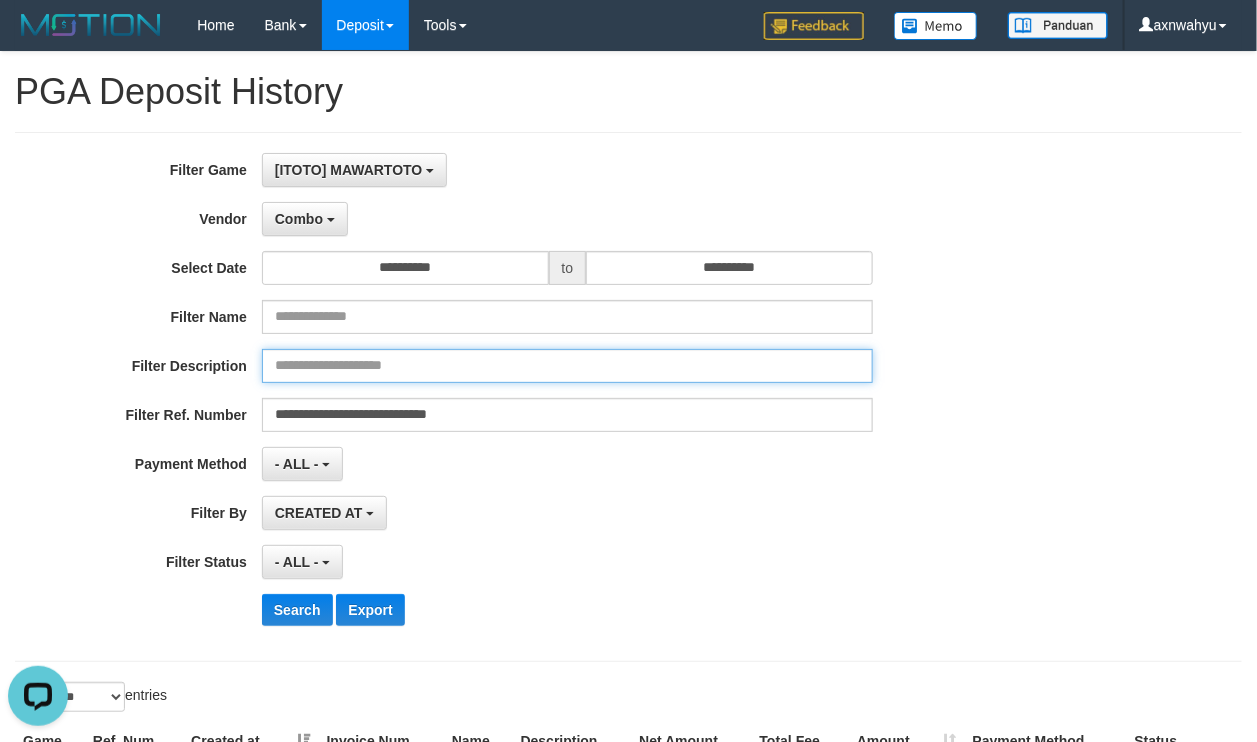 click at bounding box center [567, 366] 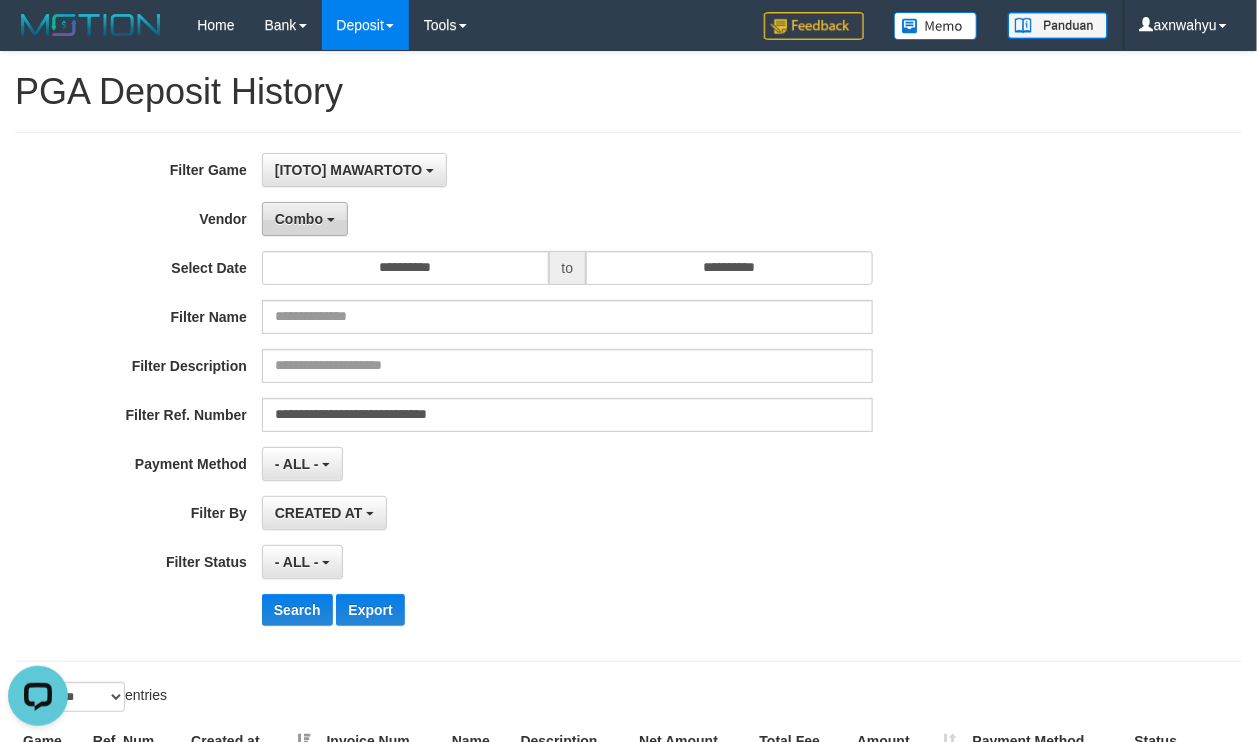 click on "Combo" at bounding box center (305, 219) 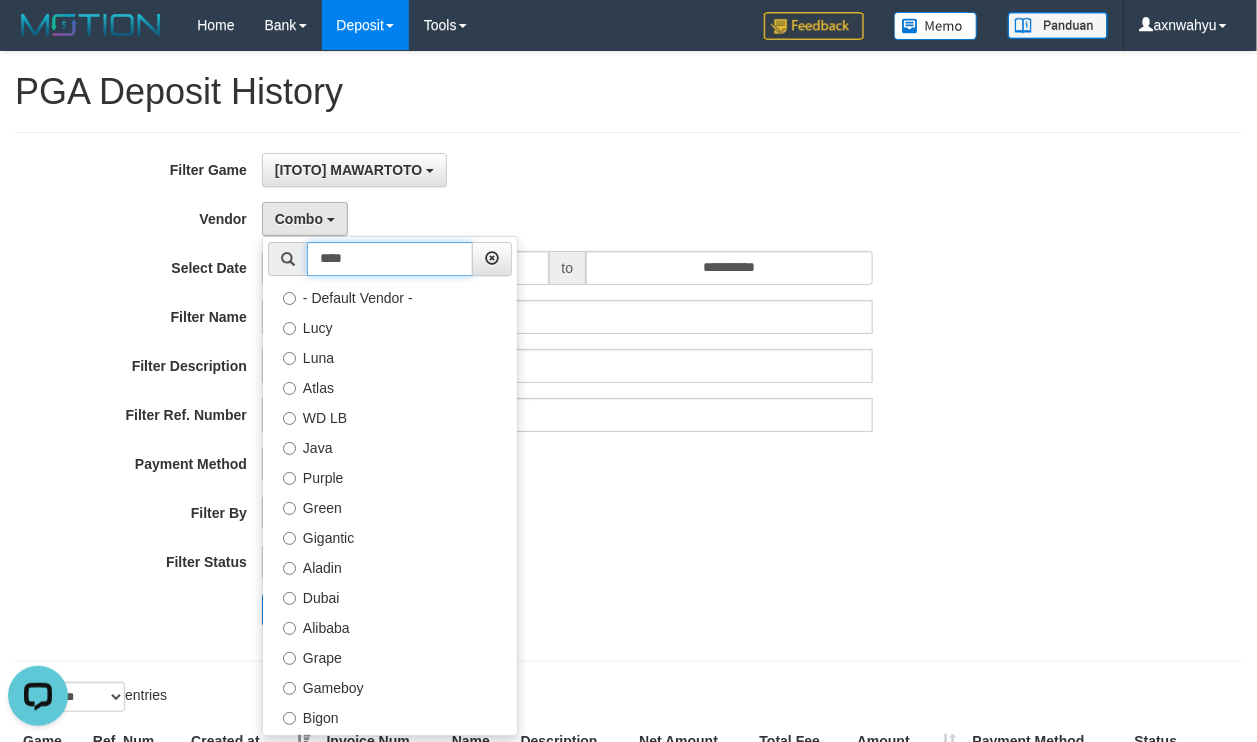 click on "****" at bounding box center [390, 259] 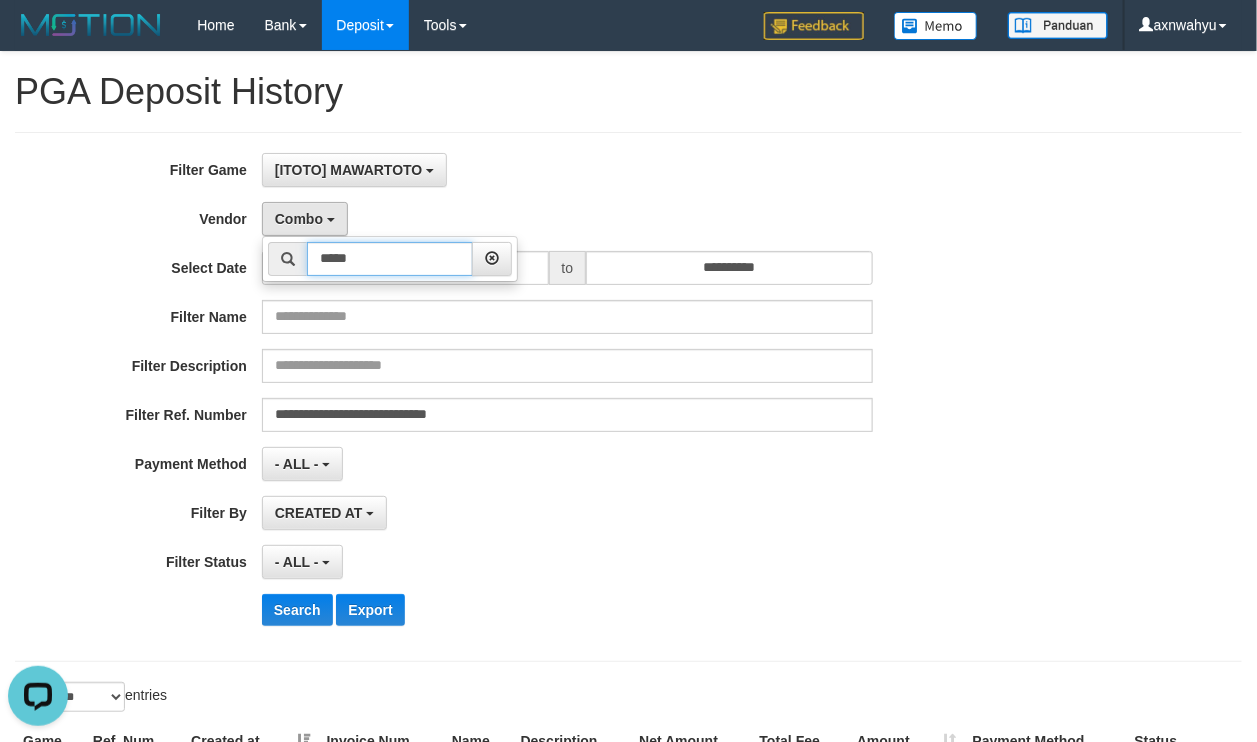 type on "****" 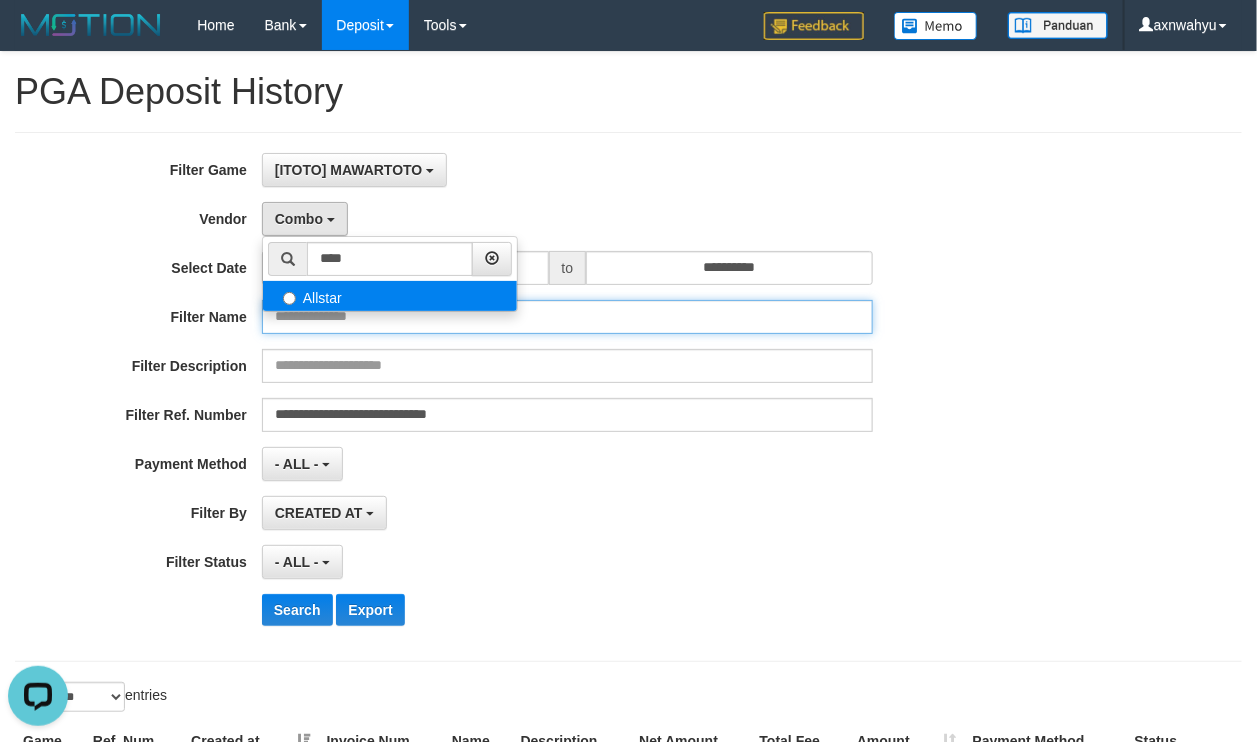 drag, startPoint x: 463, startPoint y: 316, endPoint x: 473, endPoint y: 291, distance: 26.925823 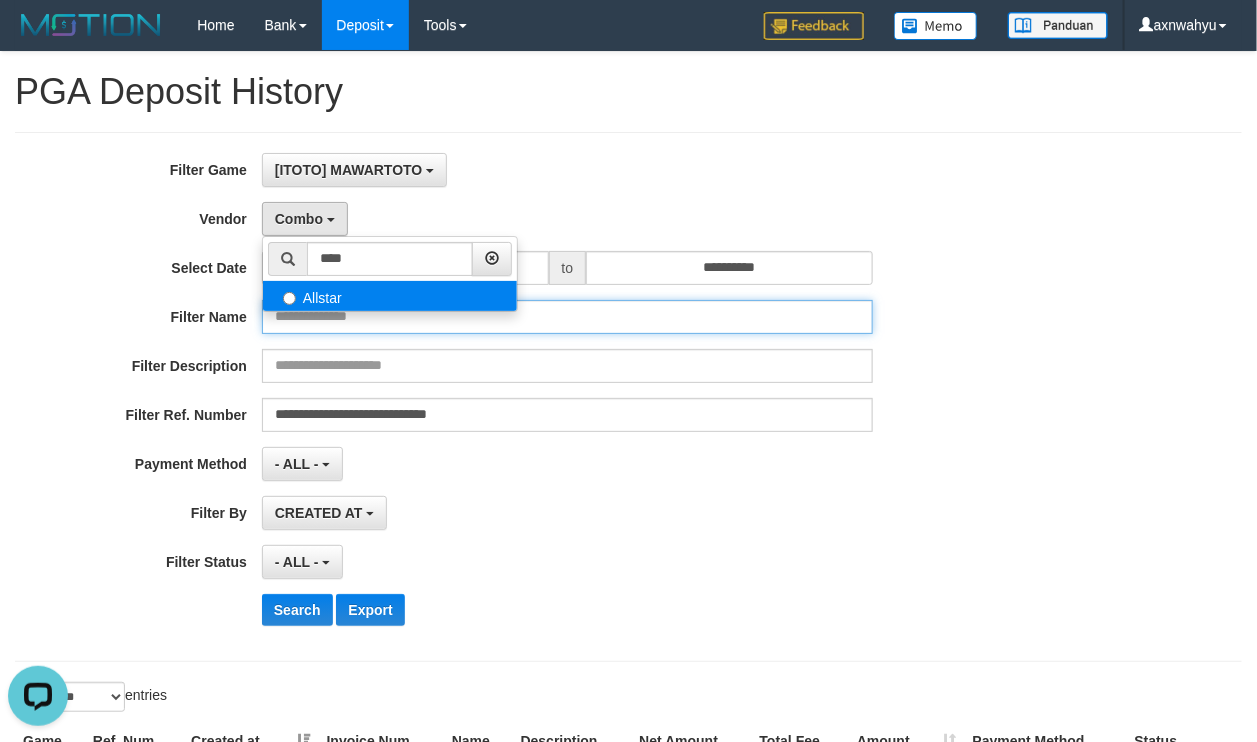 click on "**********" at bounding box center (524, 397) 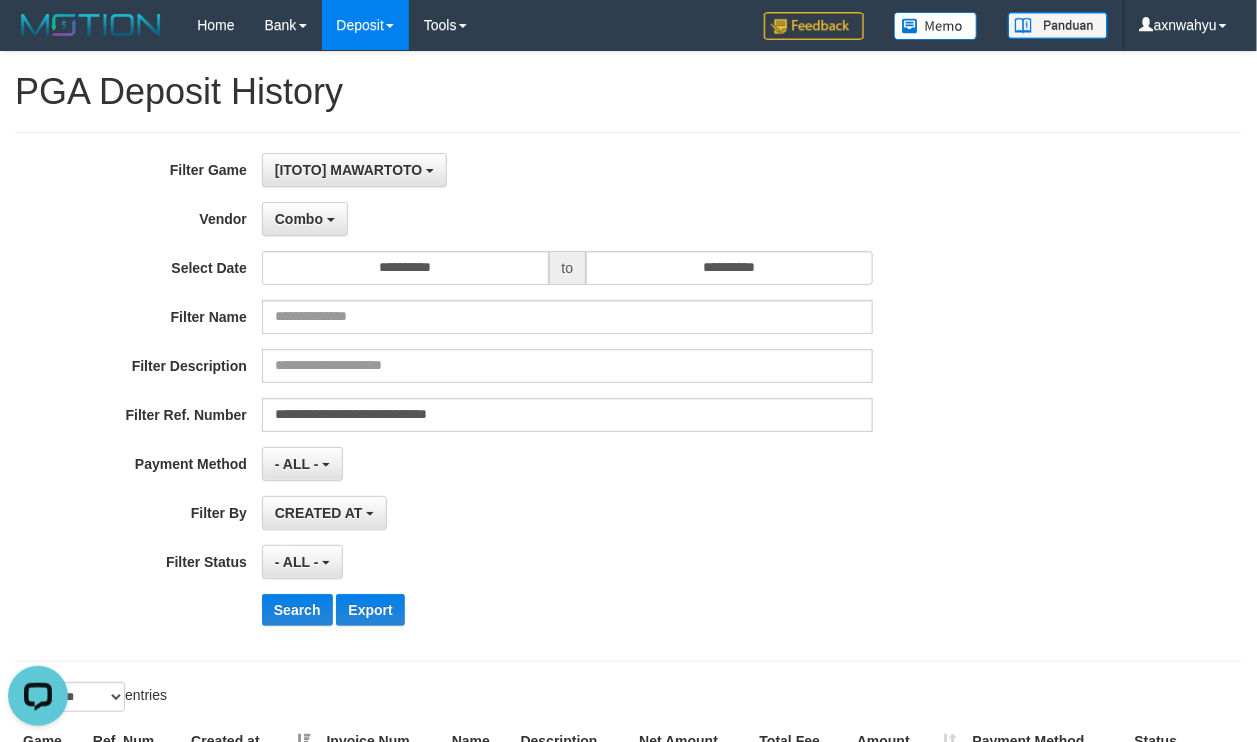click on "**********" at bounding box center (524, 397) 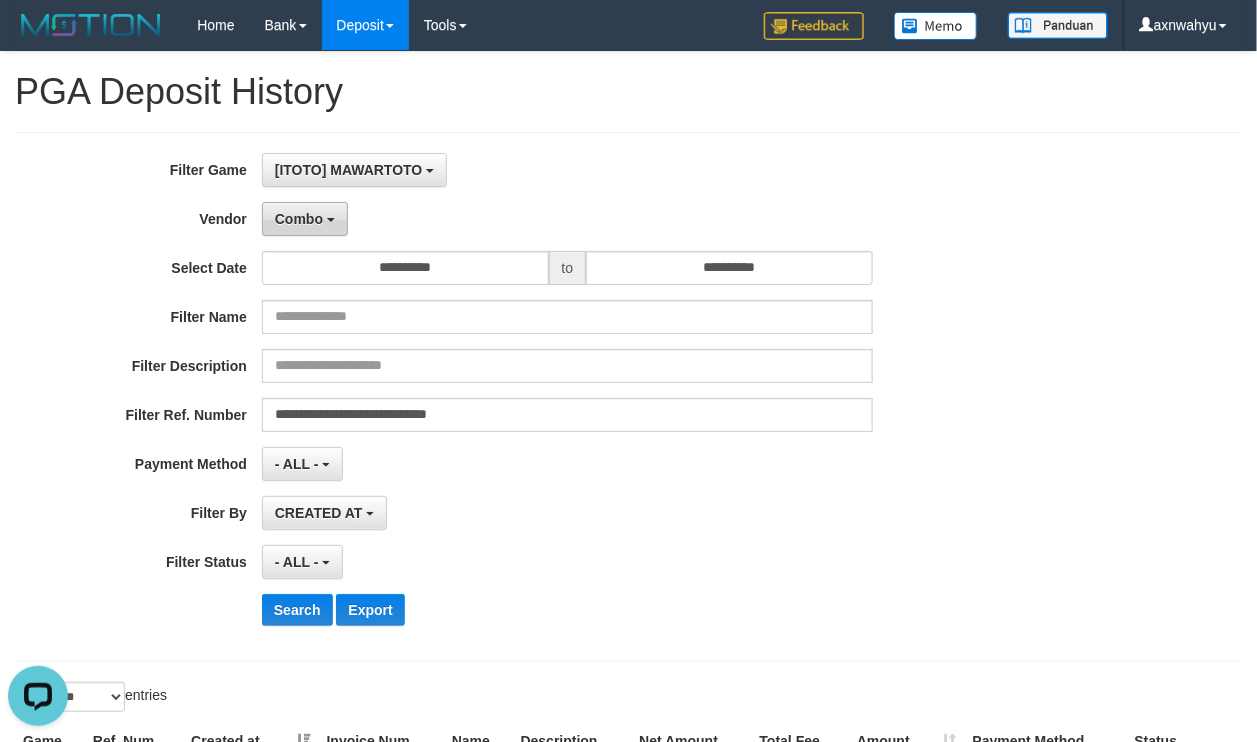 click on "Combo" at bounding box center (299, 219) 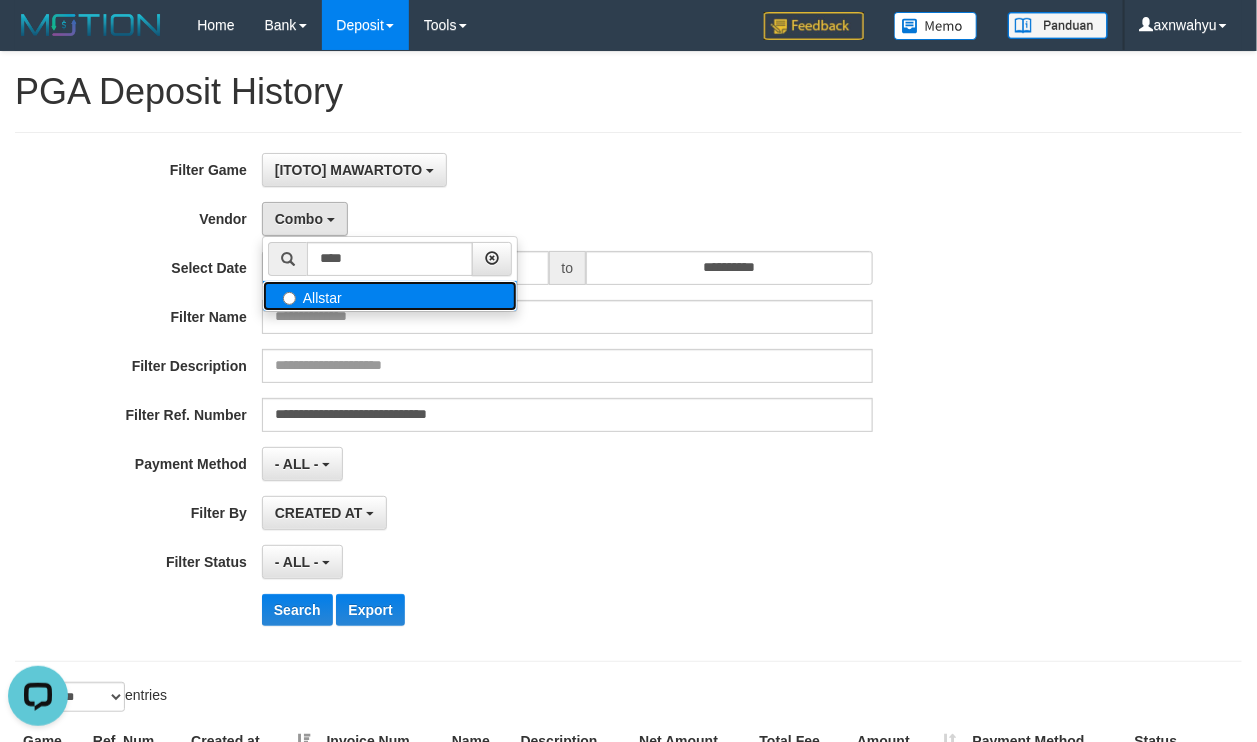 click on "Allstar" at bounding box center (390, 296) 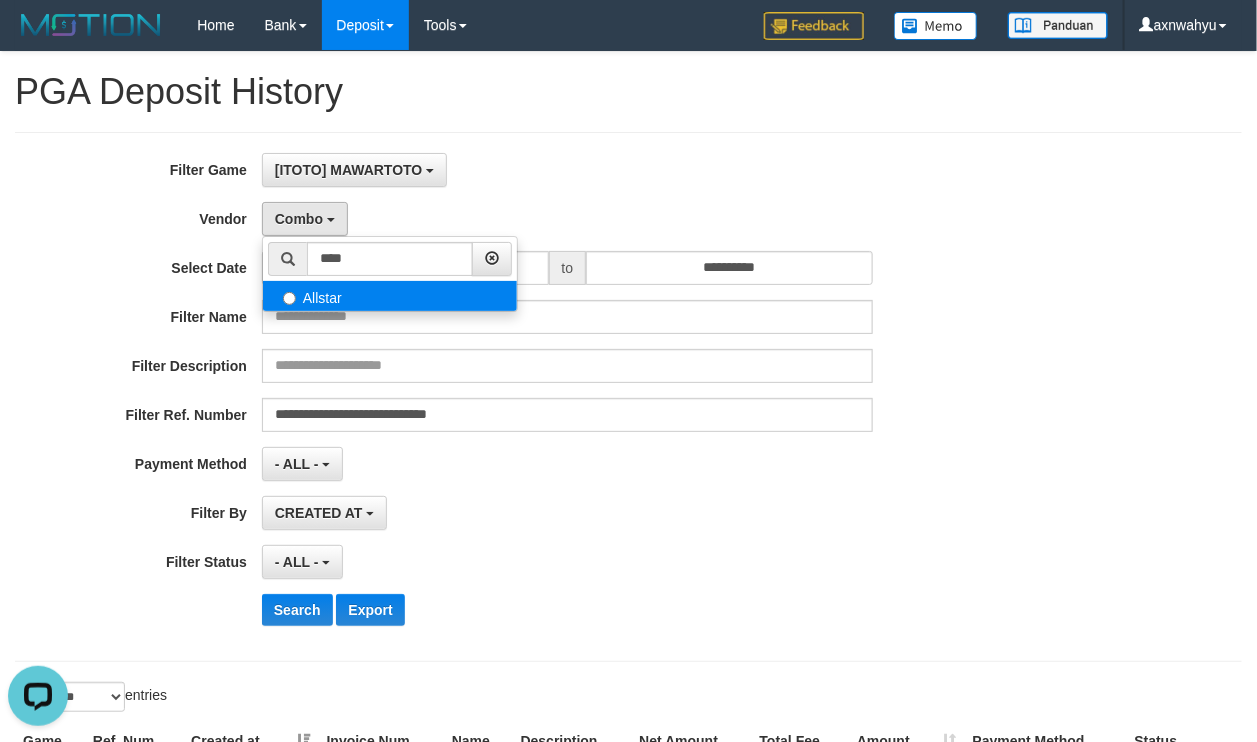 select on "**********" 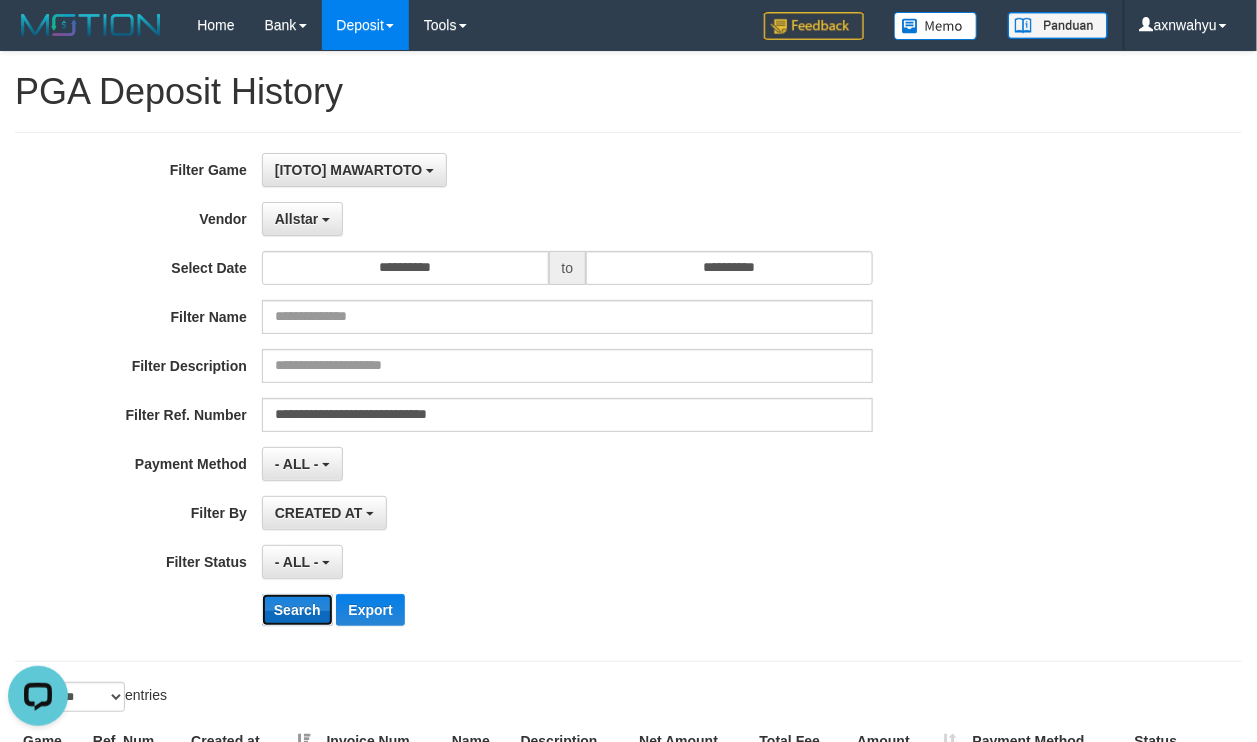 click on "Search" at bounding box center (297, 610) 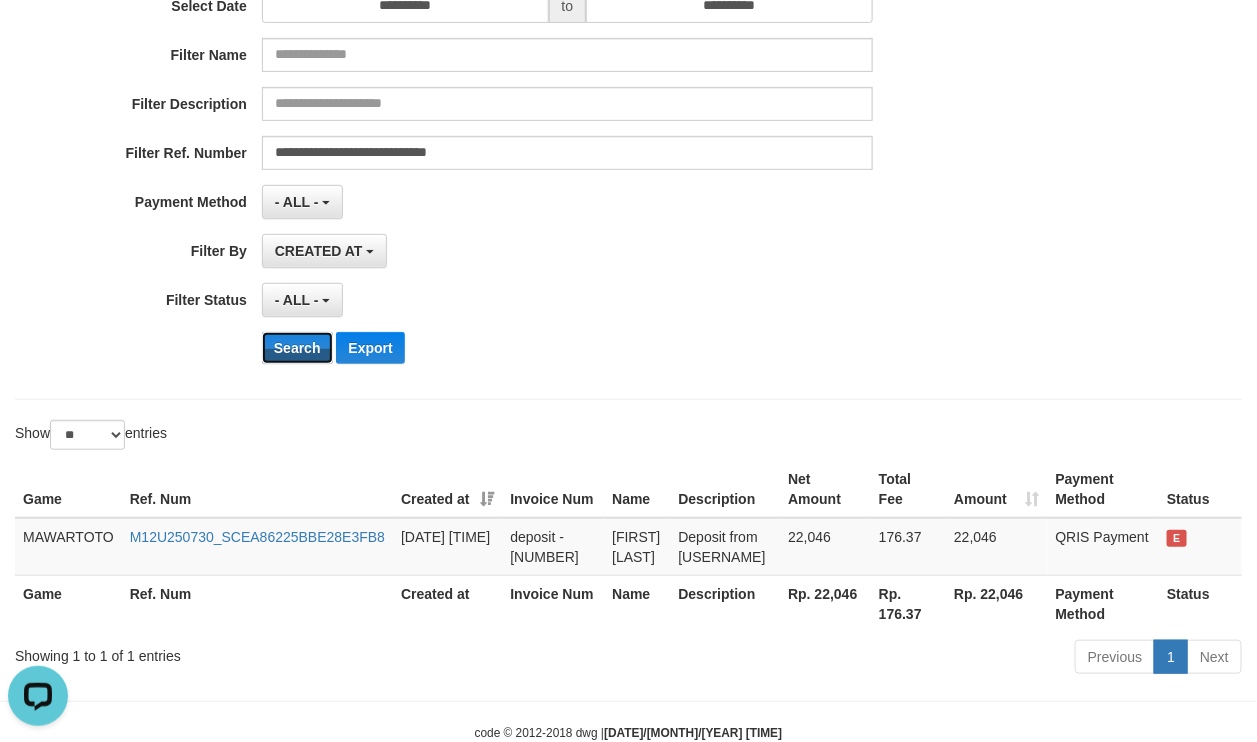 scroll, scrollTop: 315, scrollLeft: 0, axis: vertical 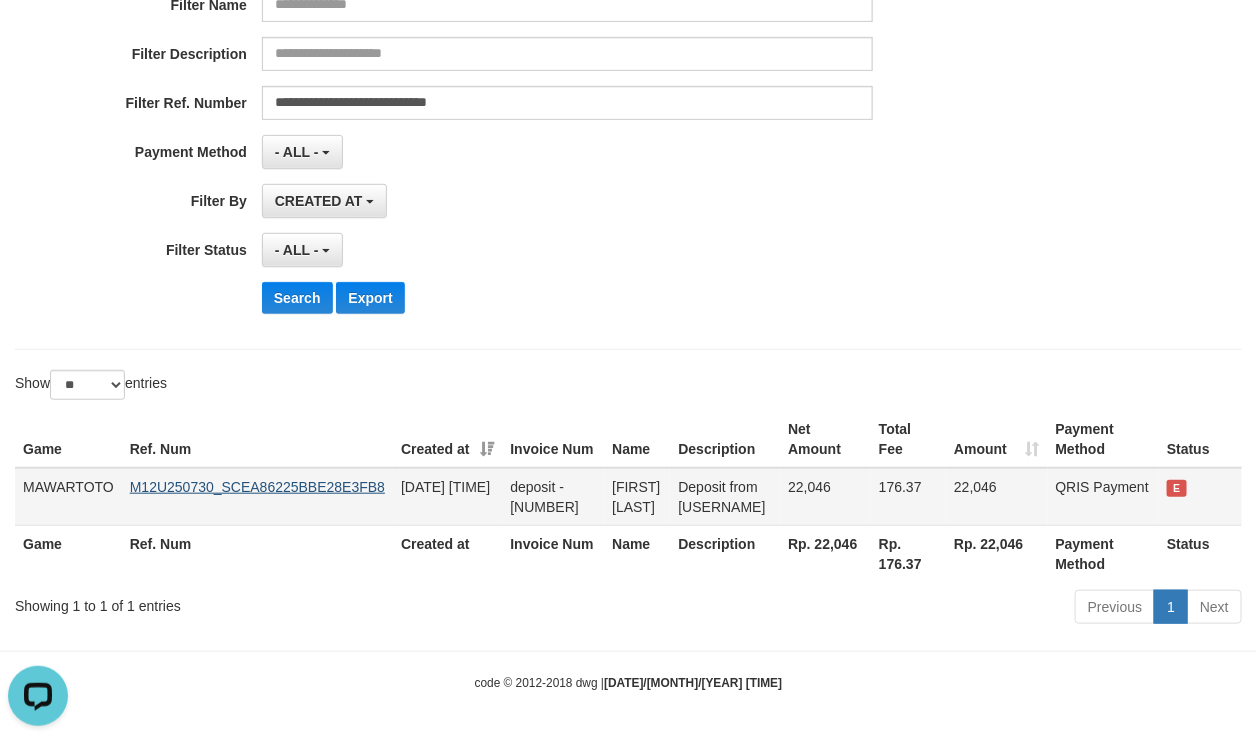 click on "M12U250730_SCEA86225BBE28E3FB8" at bounding box center [257, 497] 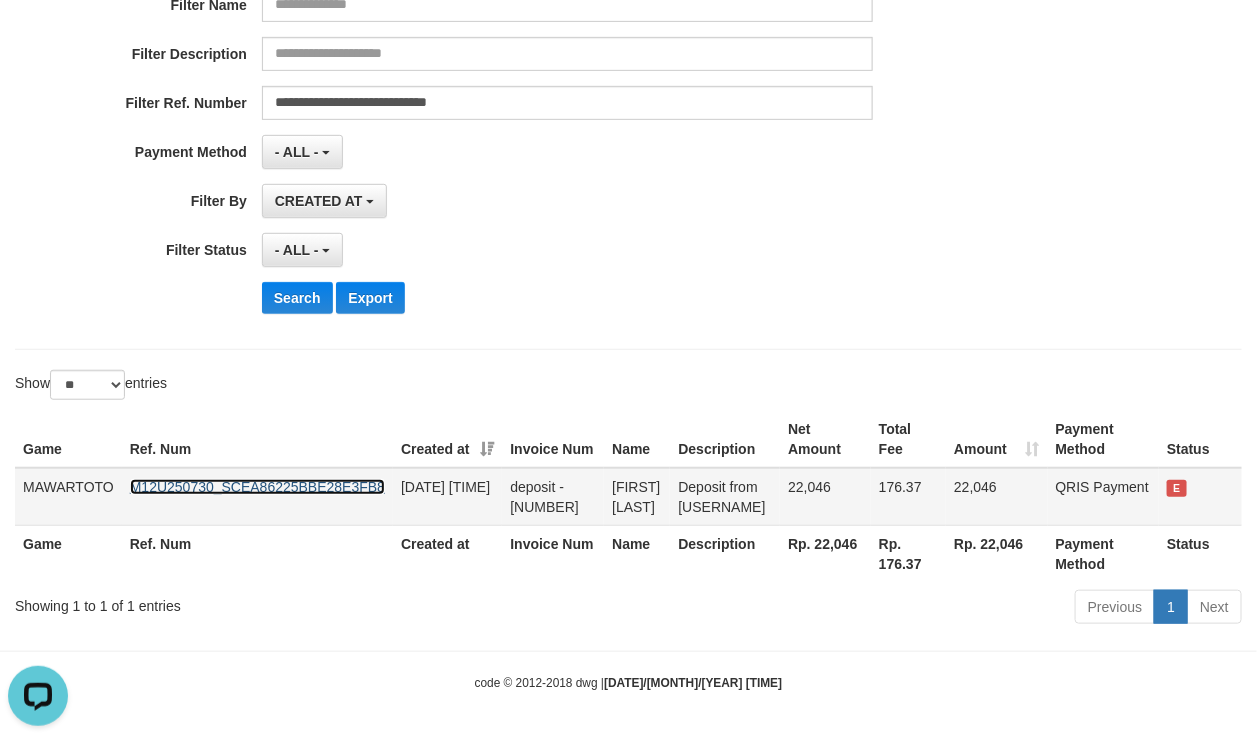 click on "M12U250730_SCEA86225BBE28E3FB8" at bounding box center (257, 487) 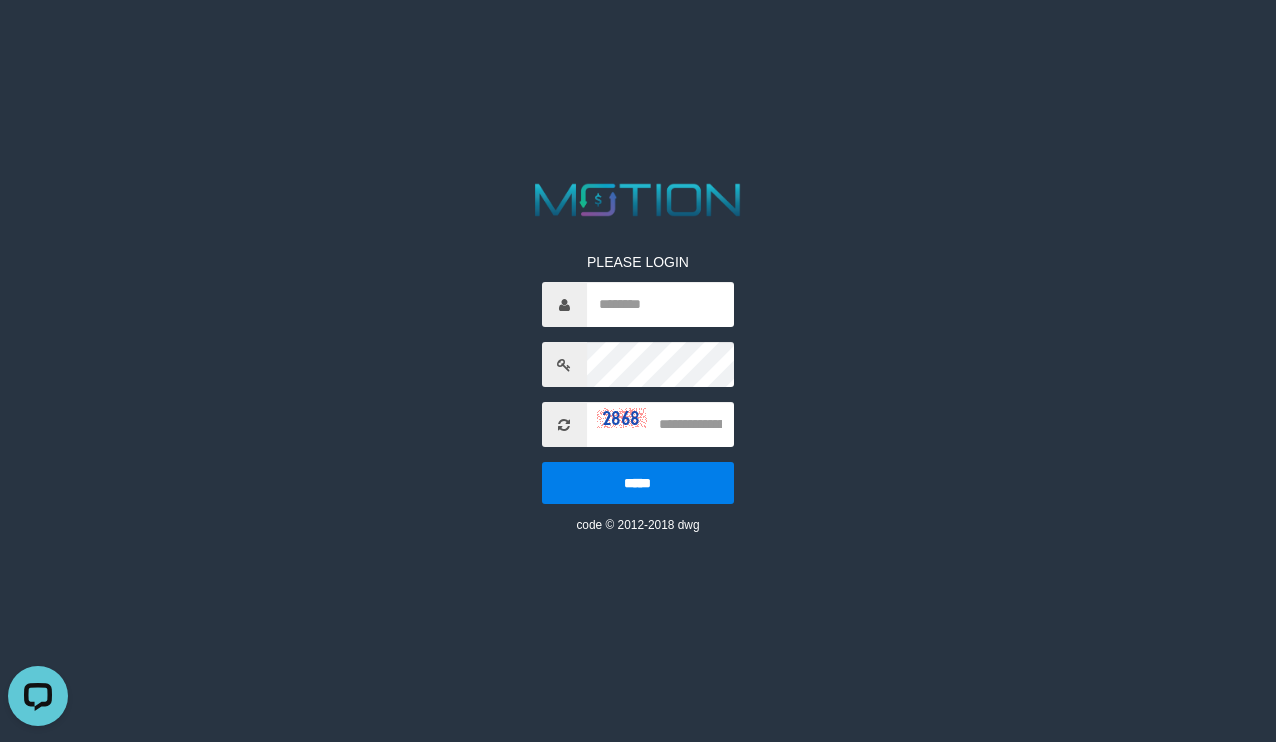 scroll, scrollTop: 0, scrollLeft: 0, axis: both 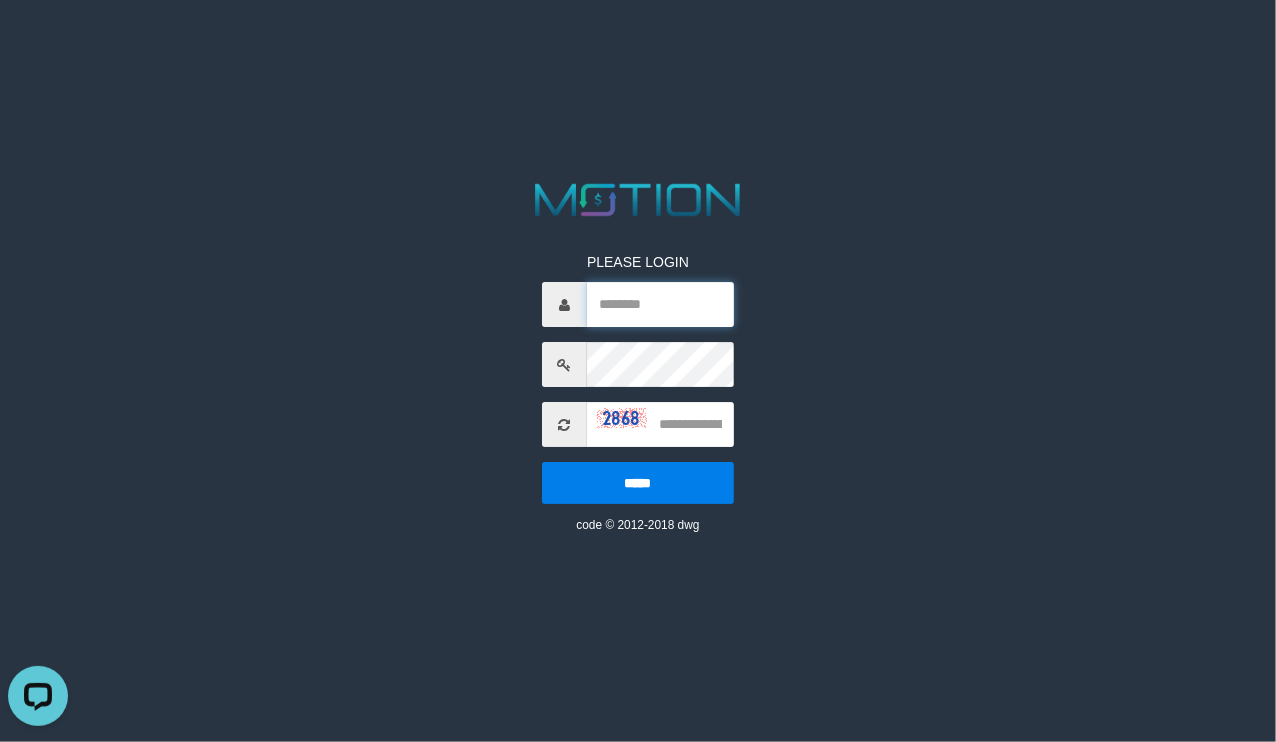 type on "********" 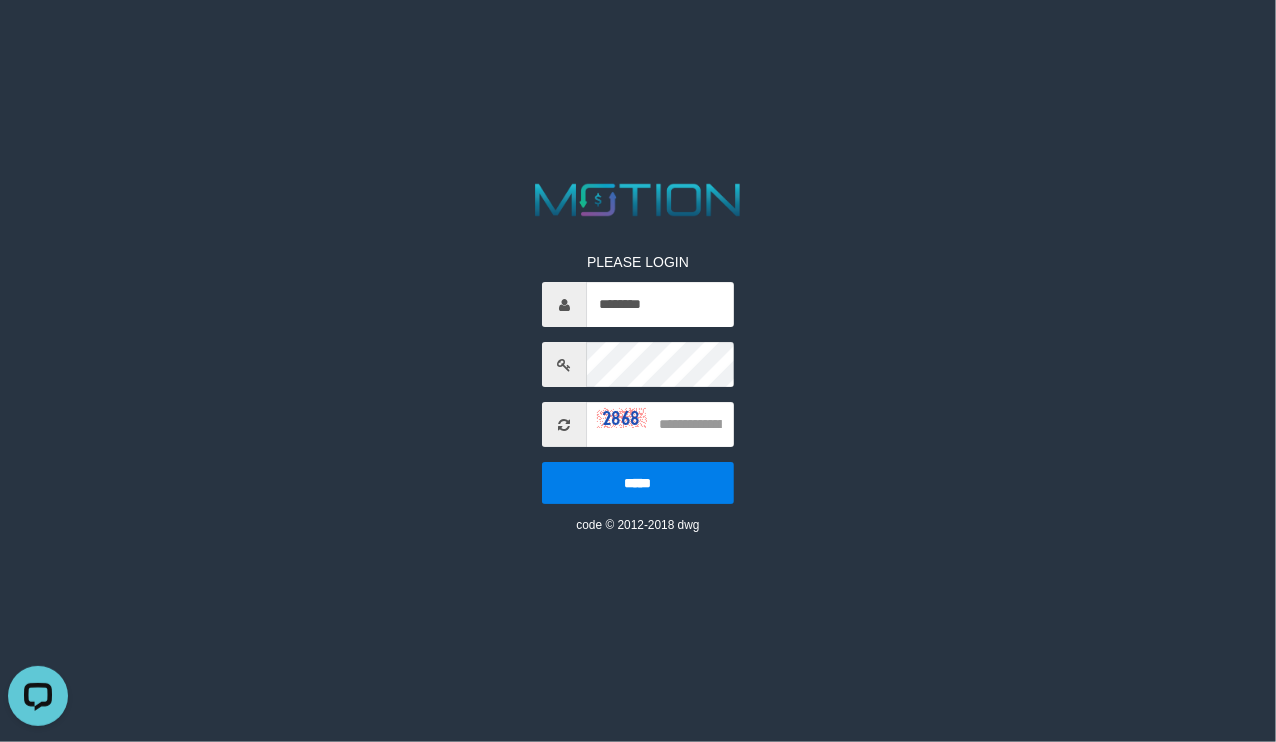 click on "PLEASE LOGIN
********
*****
code © 2012-2018 dwg" at bounding box center (638, 356) 